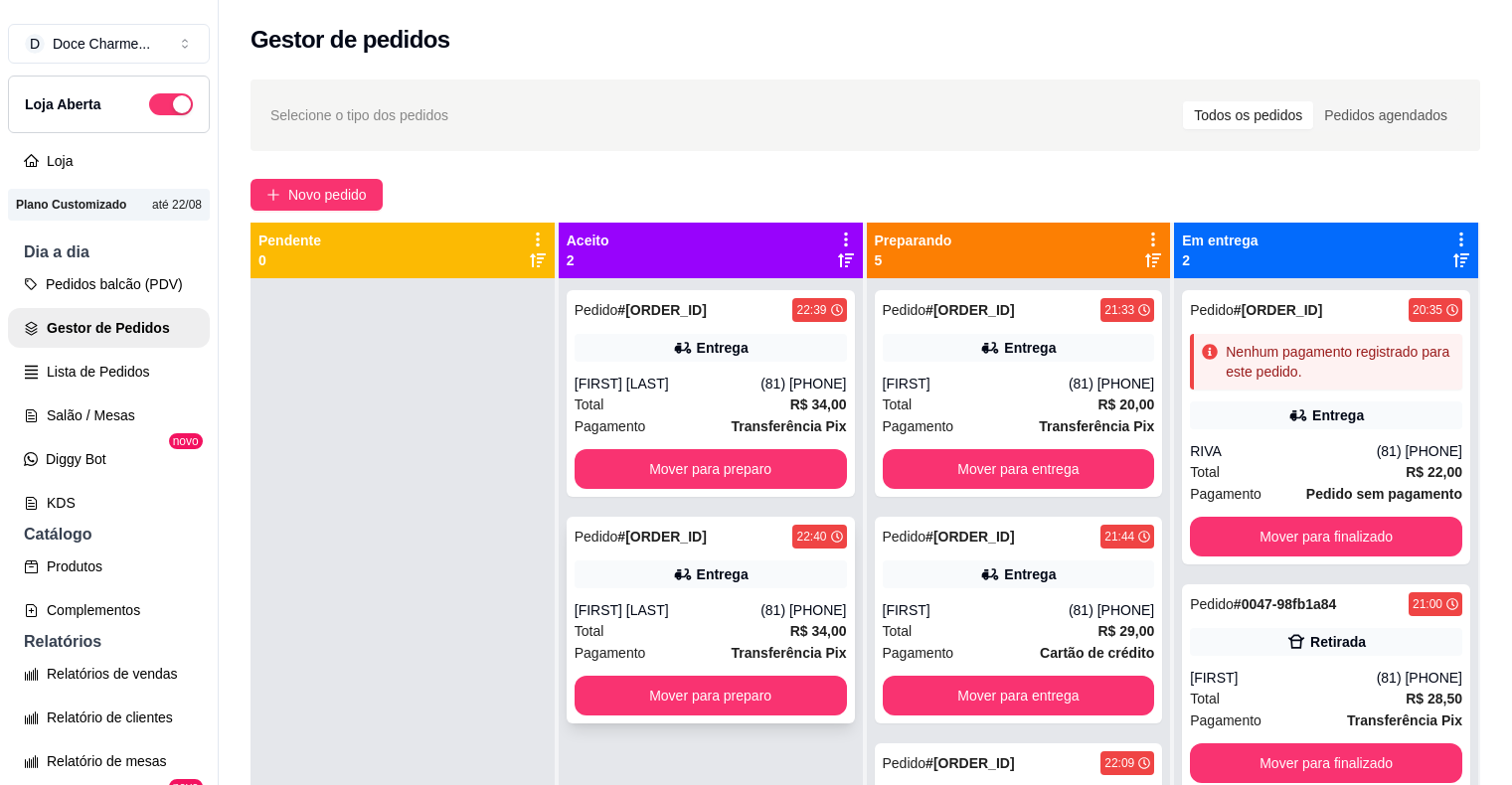 scroll, scrollTop: 0, scrollLeft: 0, axis: both 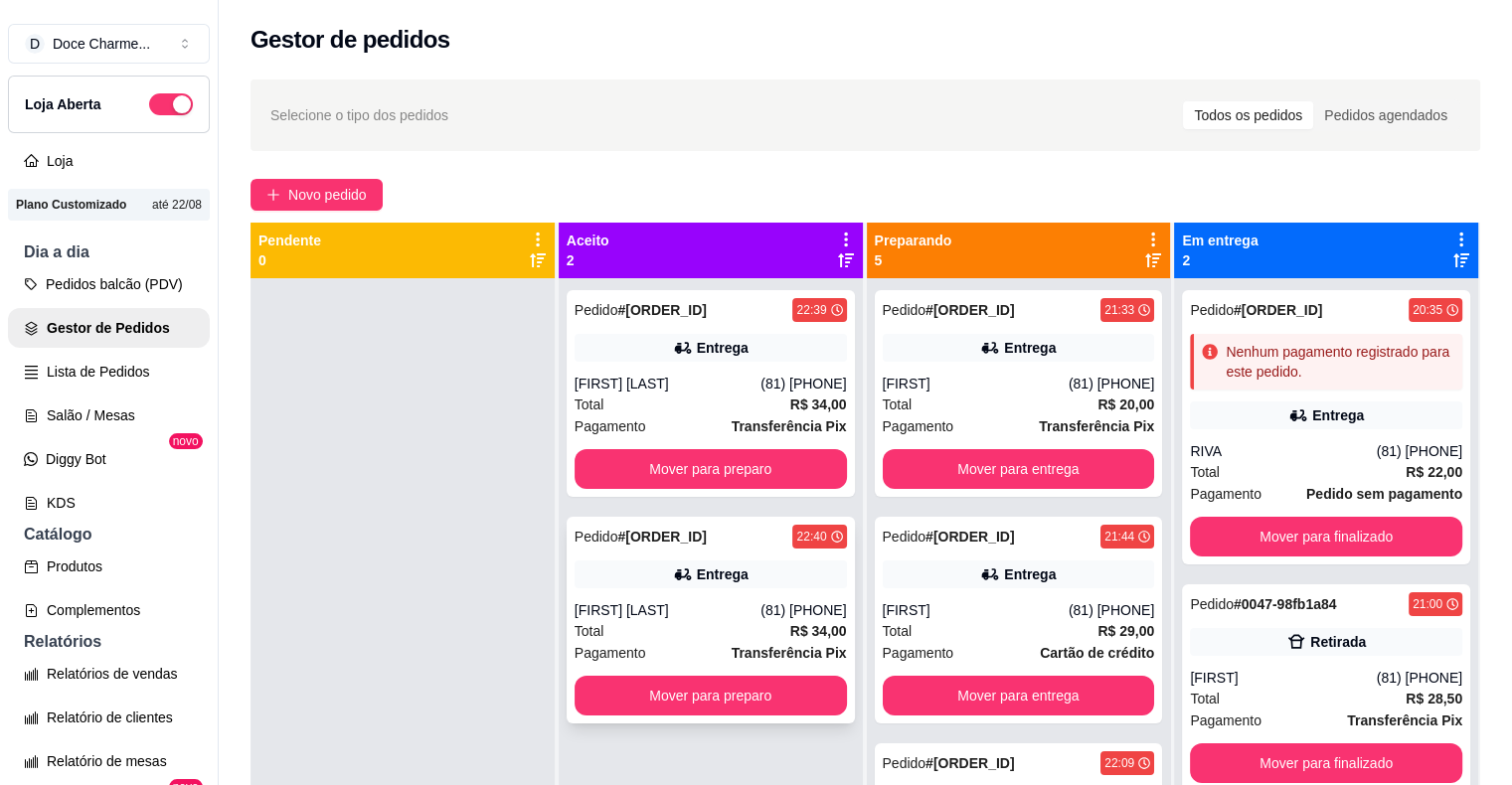 click on "Pedido # [ORDER_ID] 22:40" at bounding box center [711, 537] 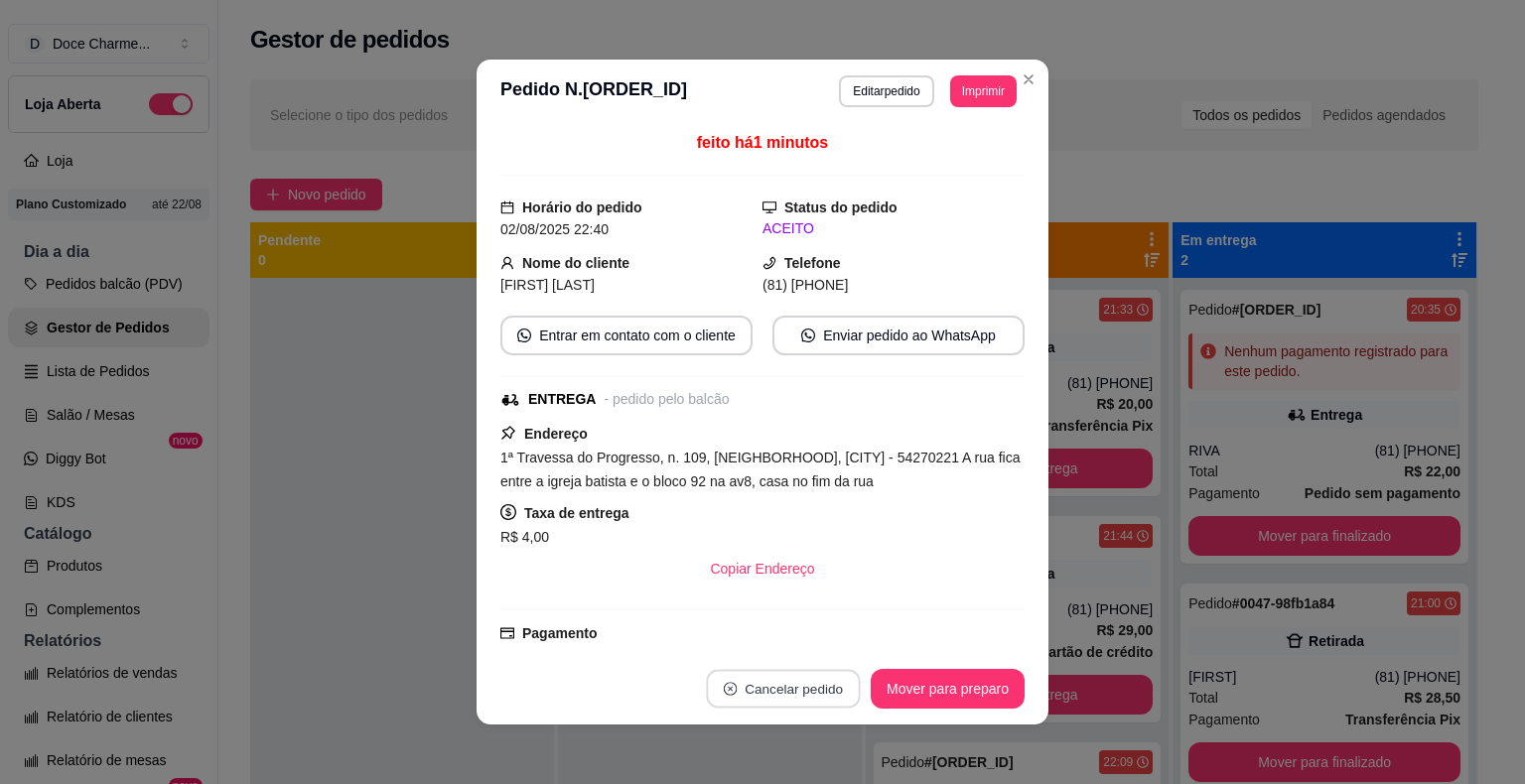 click on "Cancelar pedido" at bounding box center [782, 689] 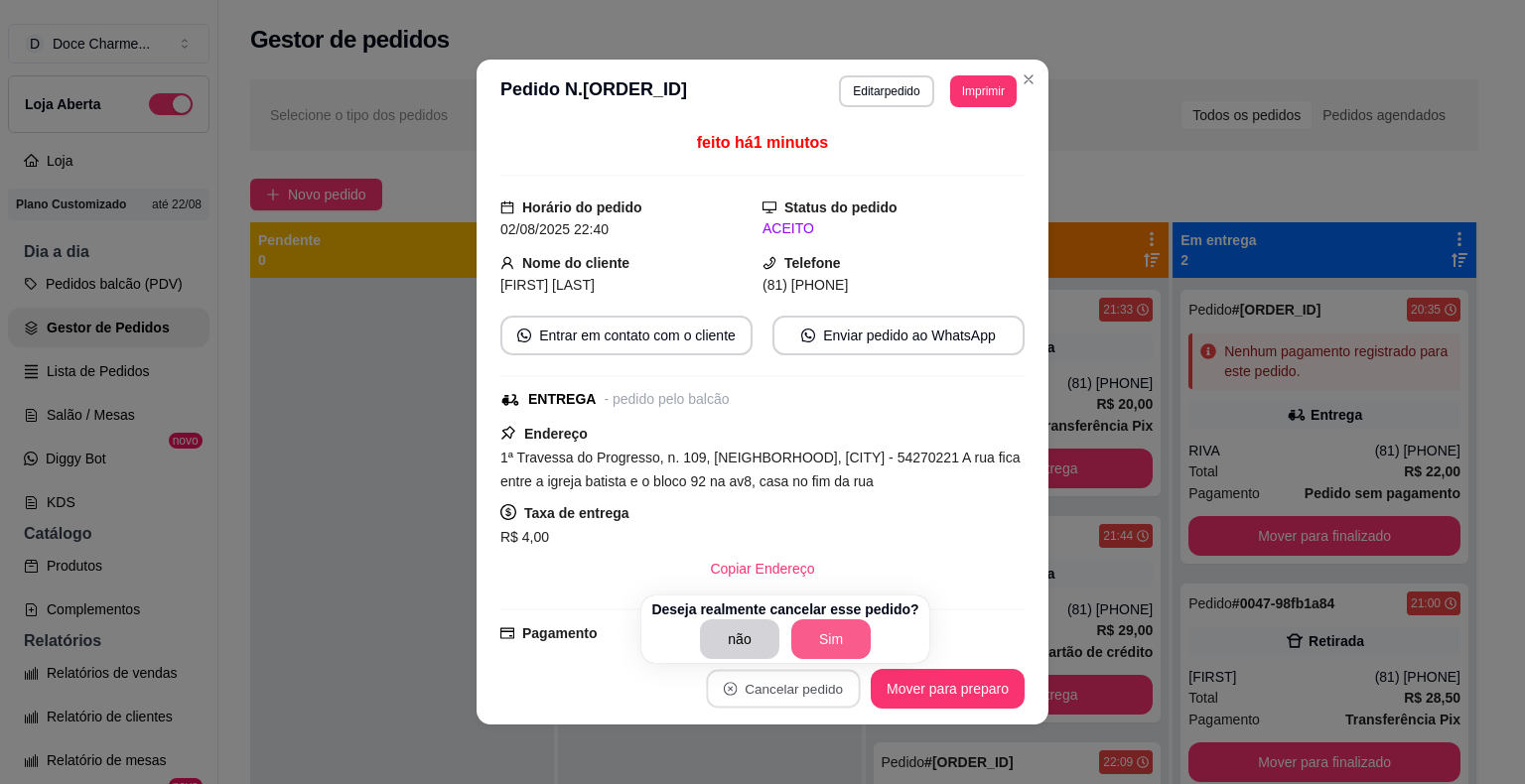 click on "Sim" at bounding box center (831, 639) 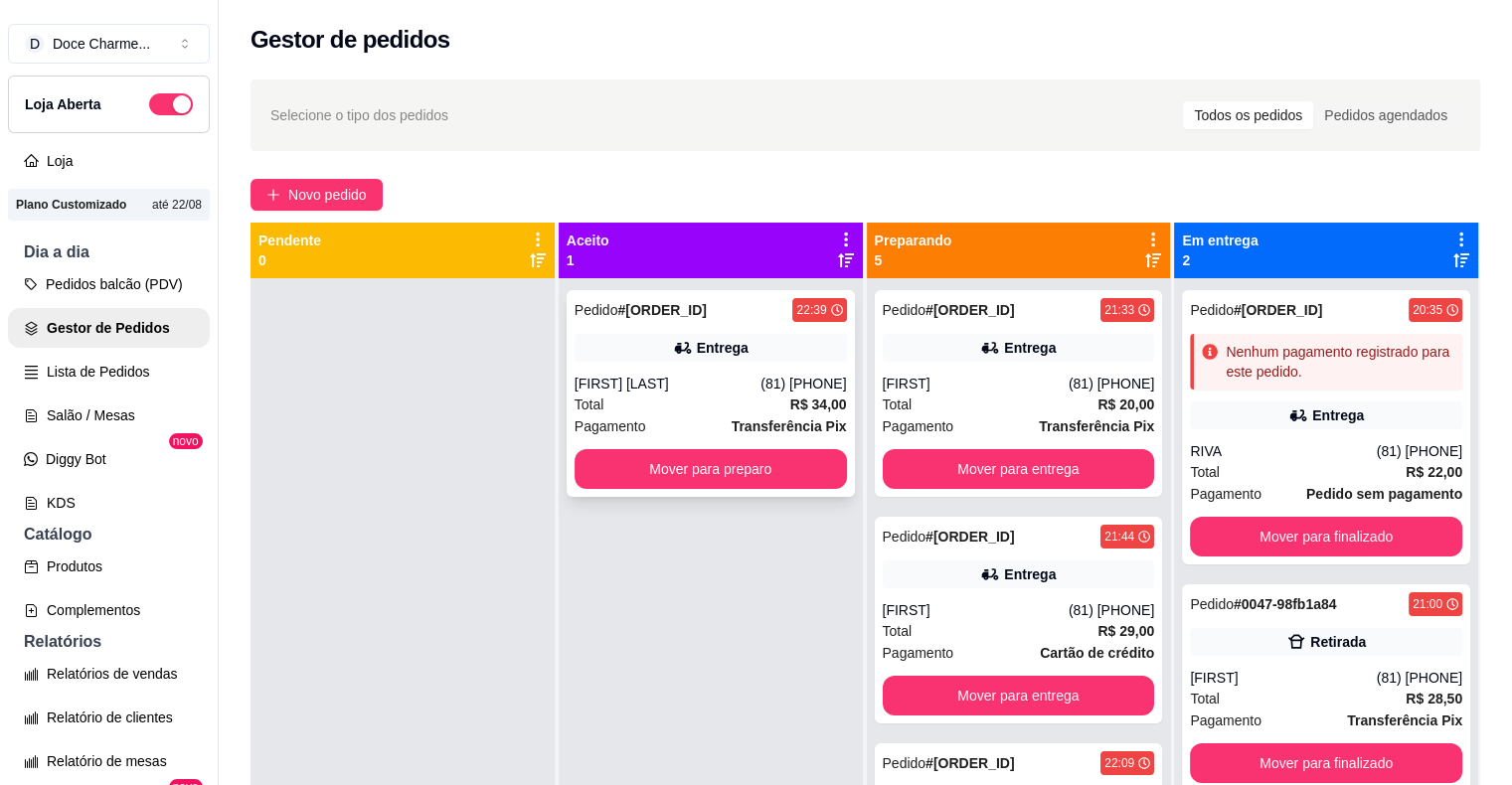 click on "Pedido # [ORDER_ID] 22:39 Entrega [FIRST] [LAST] (81) [PHONE] Total R$ 34,00 Pagamento Transferência Pix Mover para preparo" at bounding box center (711, 393) 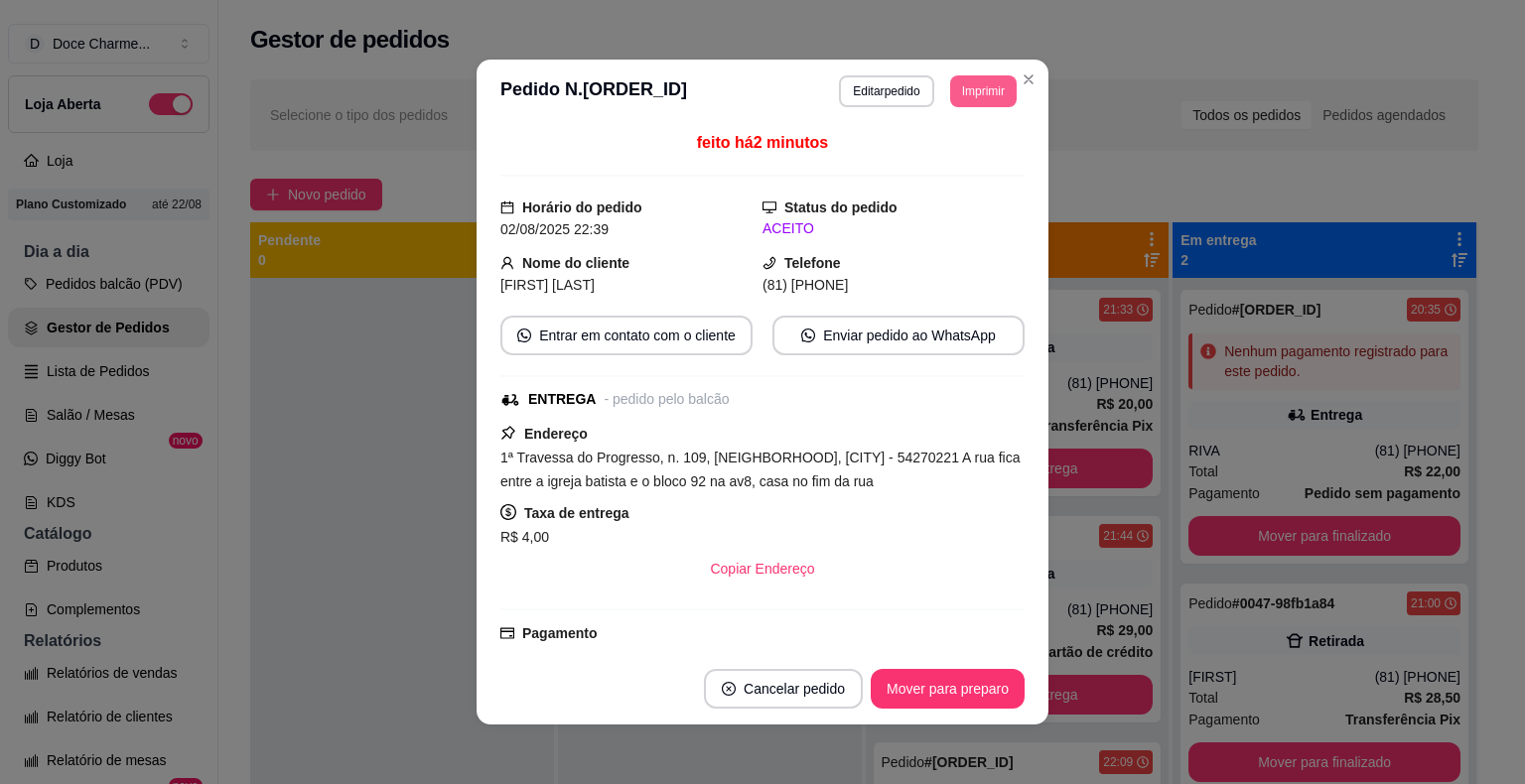 click on "Imprimir" at bounding box center [983, 91] 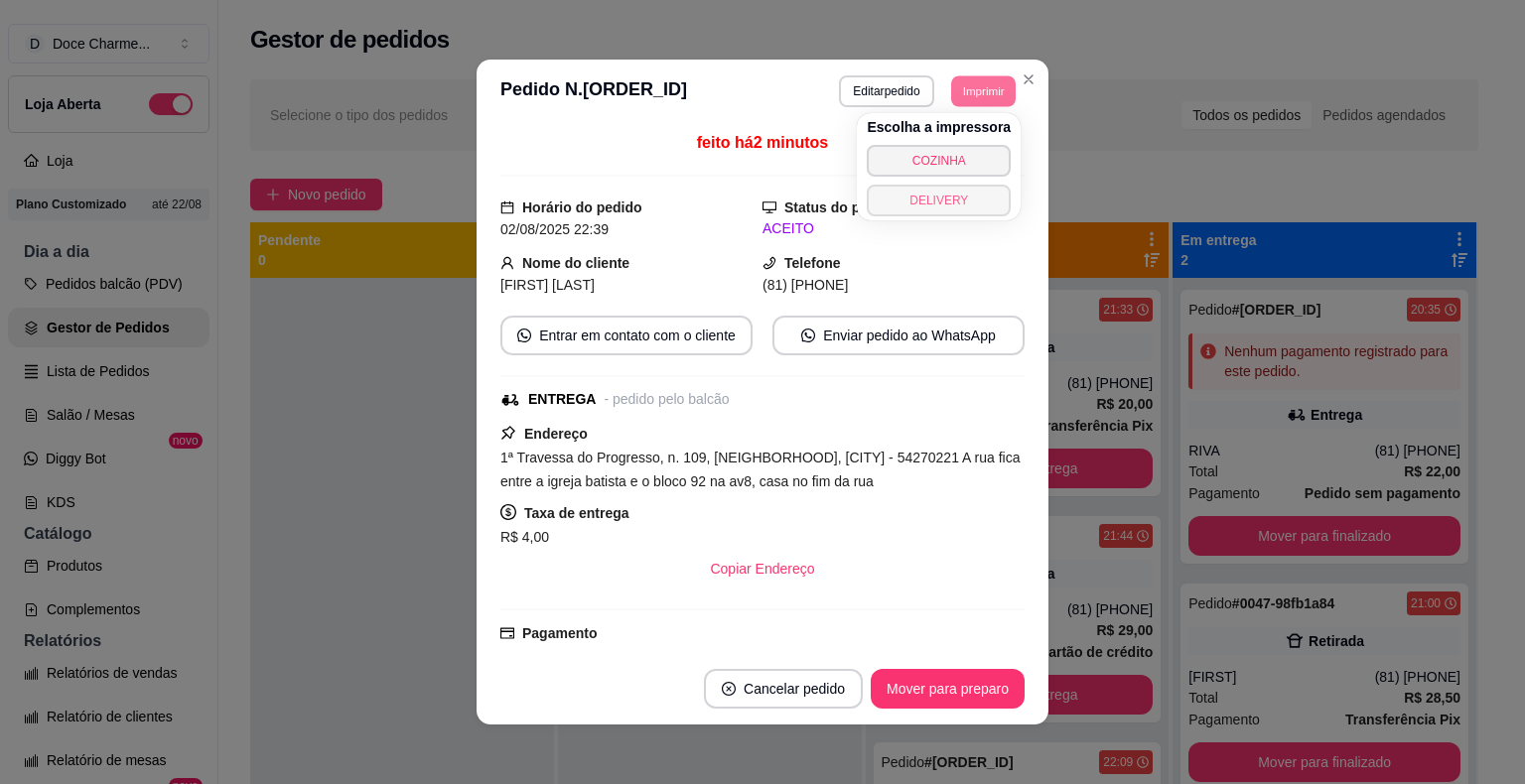click on "DELIVERY" at bounding box center [938, 200] 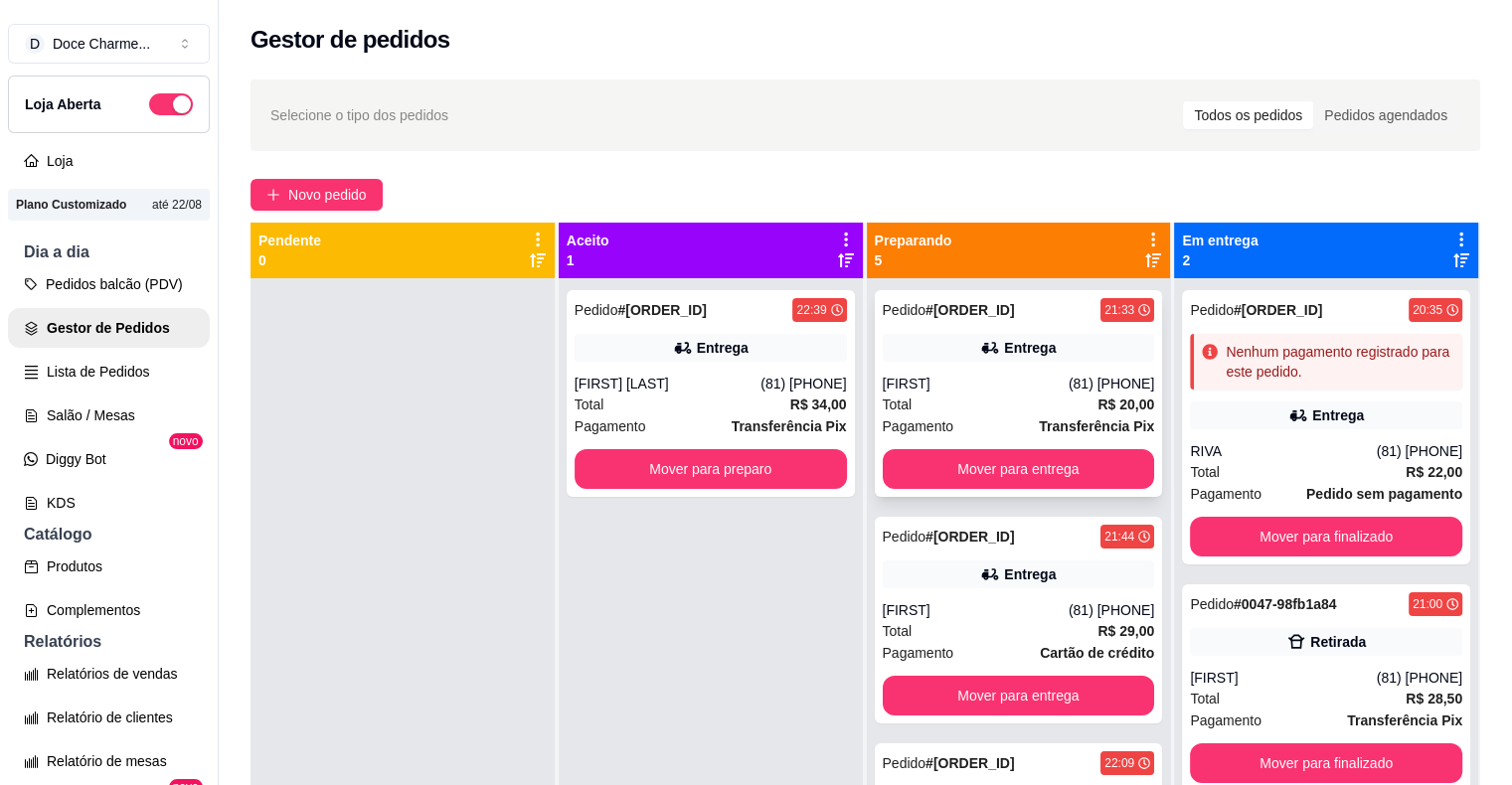 click on "Entrega" at bounding box center (1019, 348) 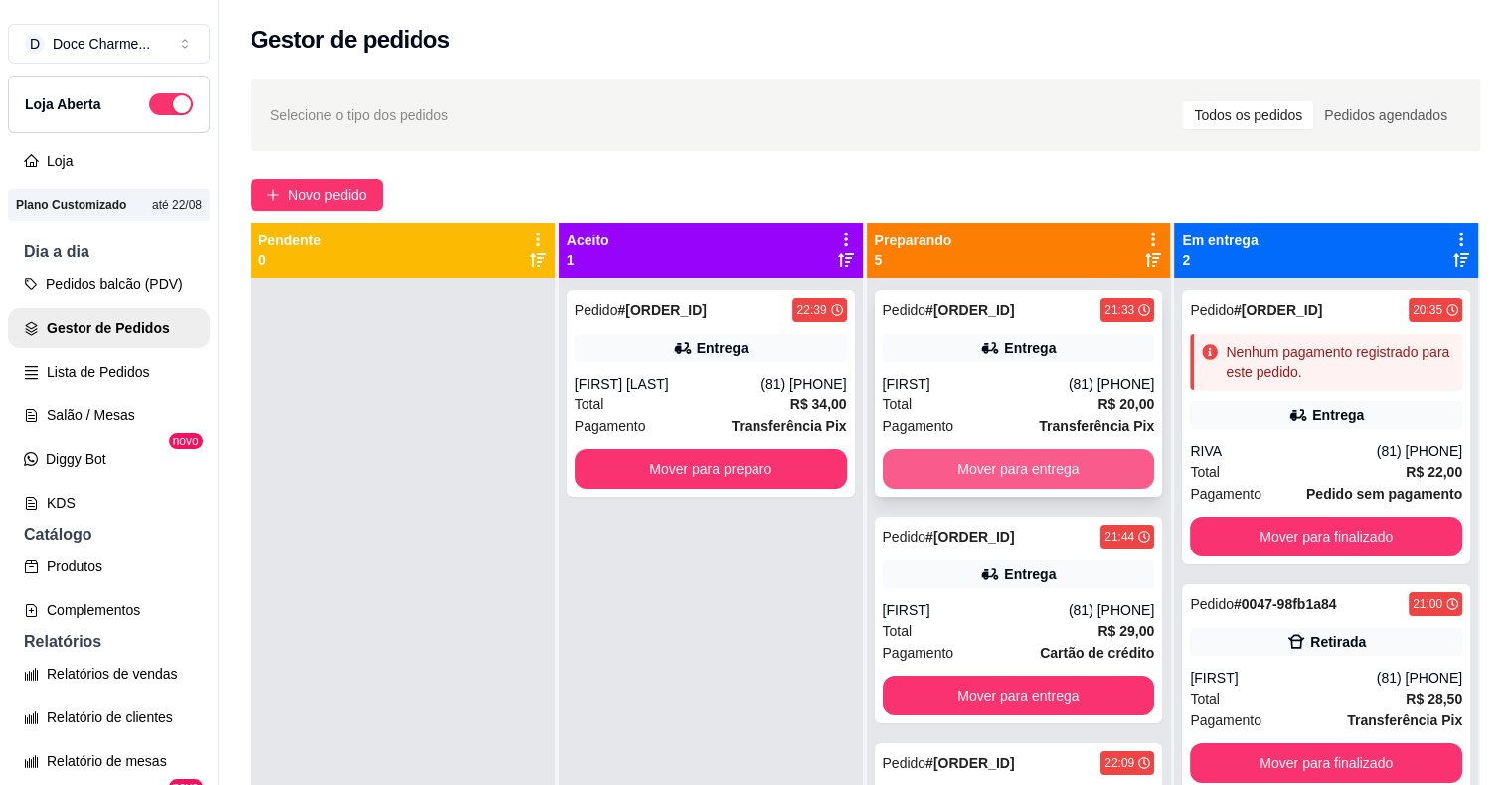 click on "Mover para entrega" at bounding box center (1019, 469) 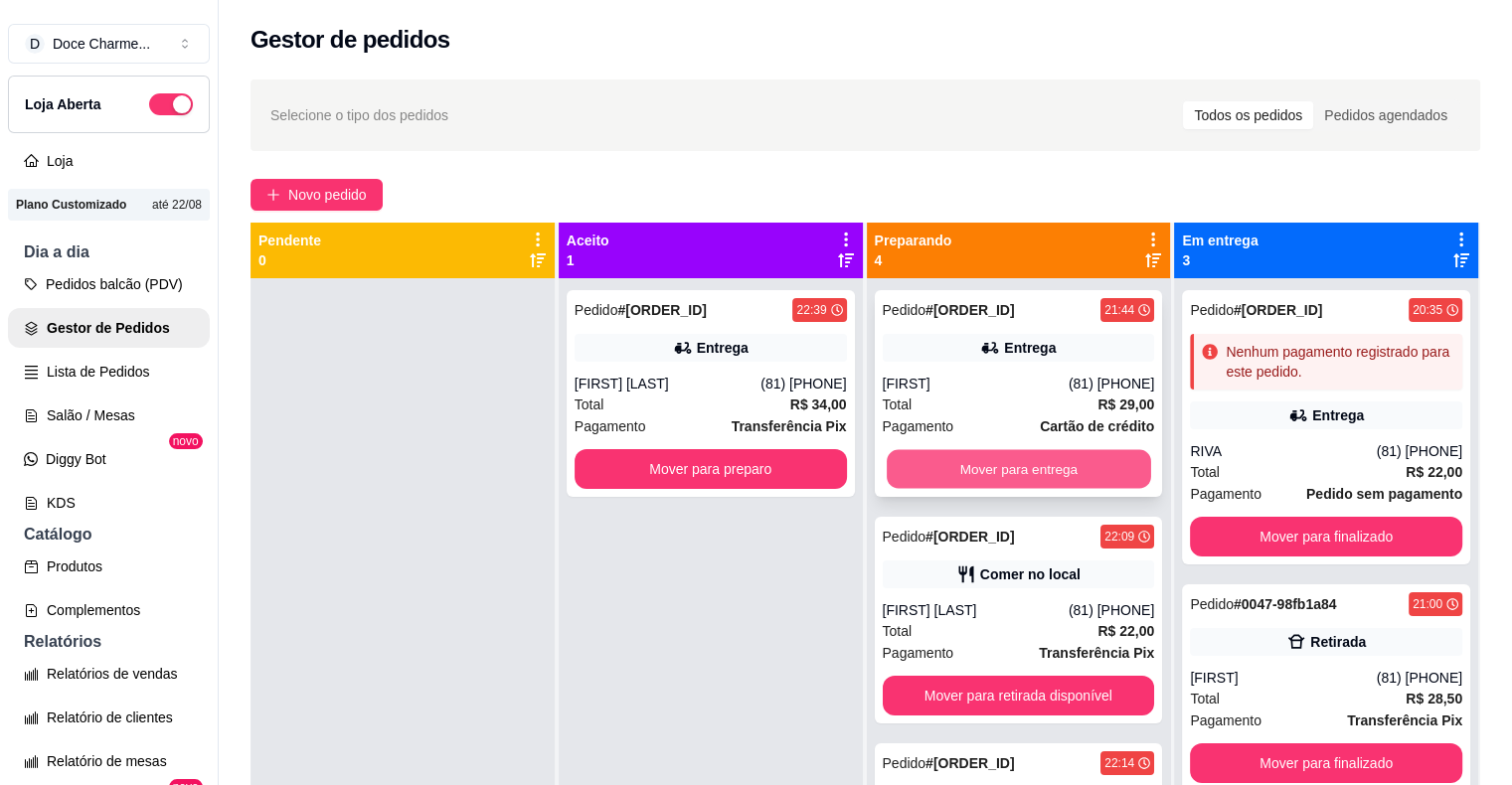 click on "Mover para entrega" at bounding box center [1019, 469] 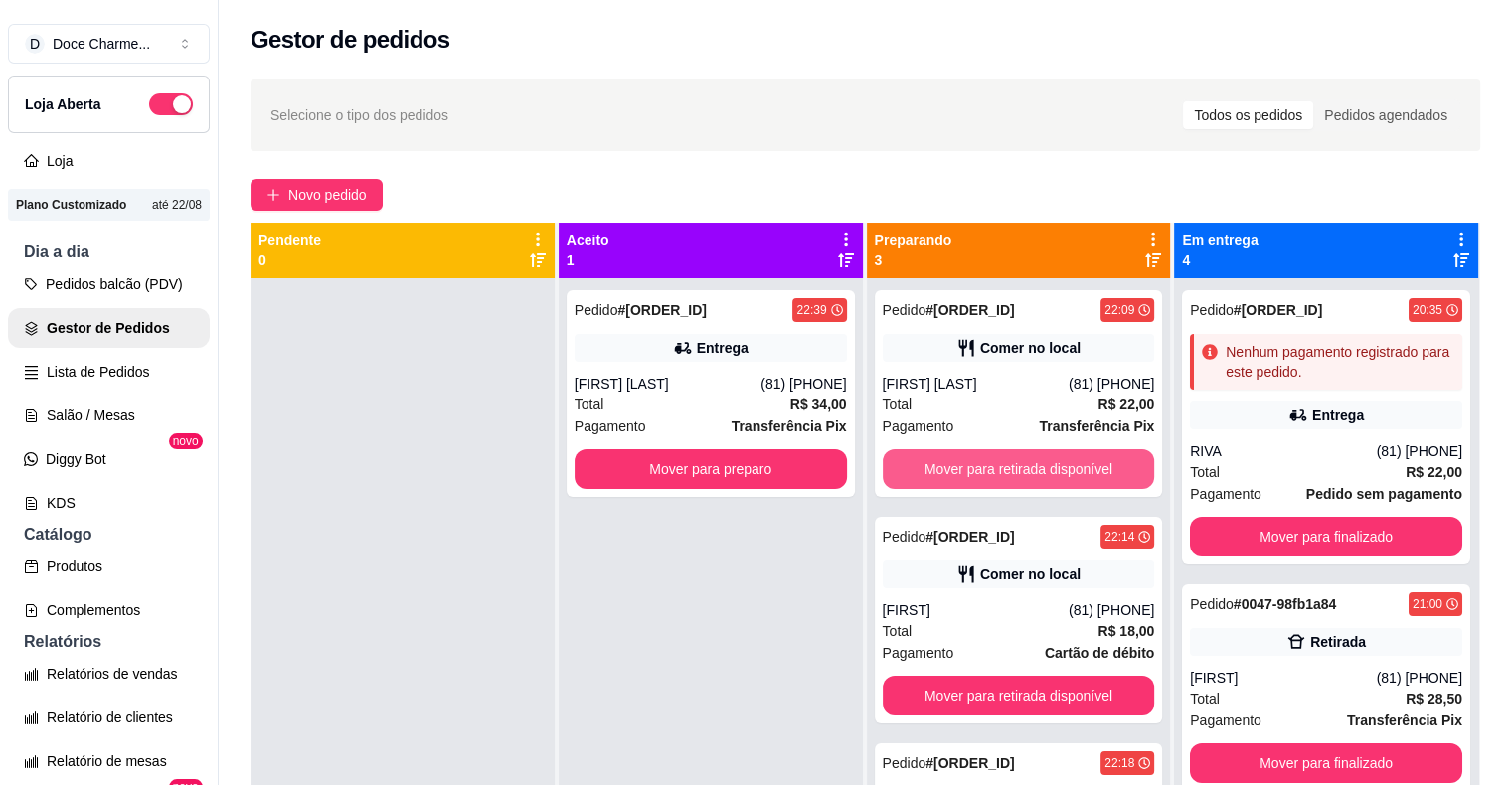 click on "Mover para retirada disponível" at bounding box center (1019, 469) 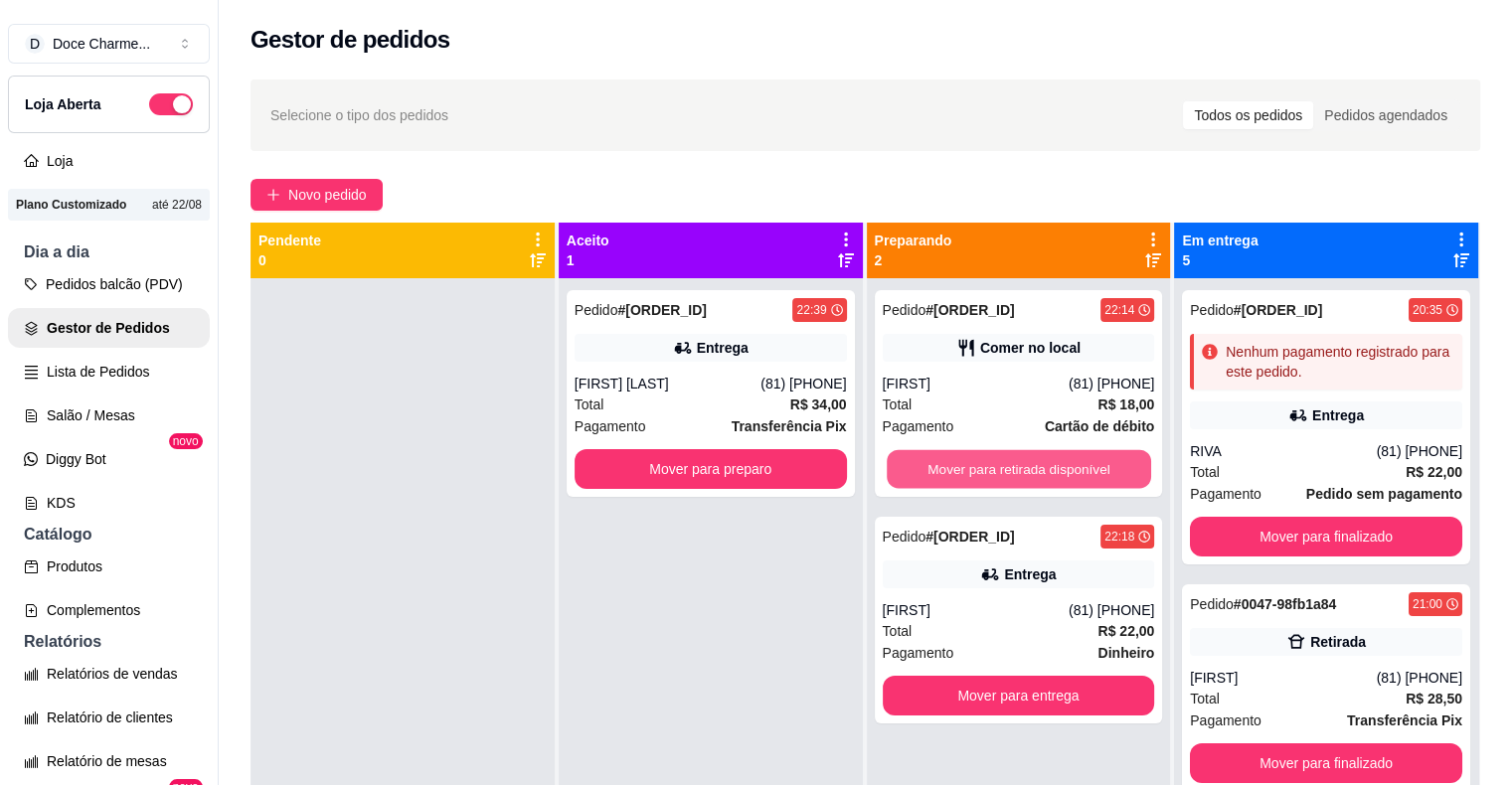 click on "Mover para retirada disponível" at bounding box center (1019, 469) 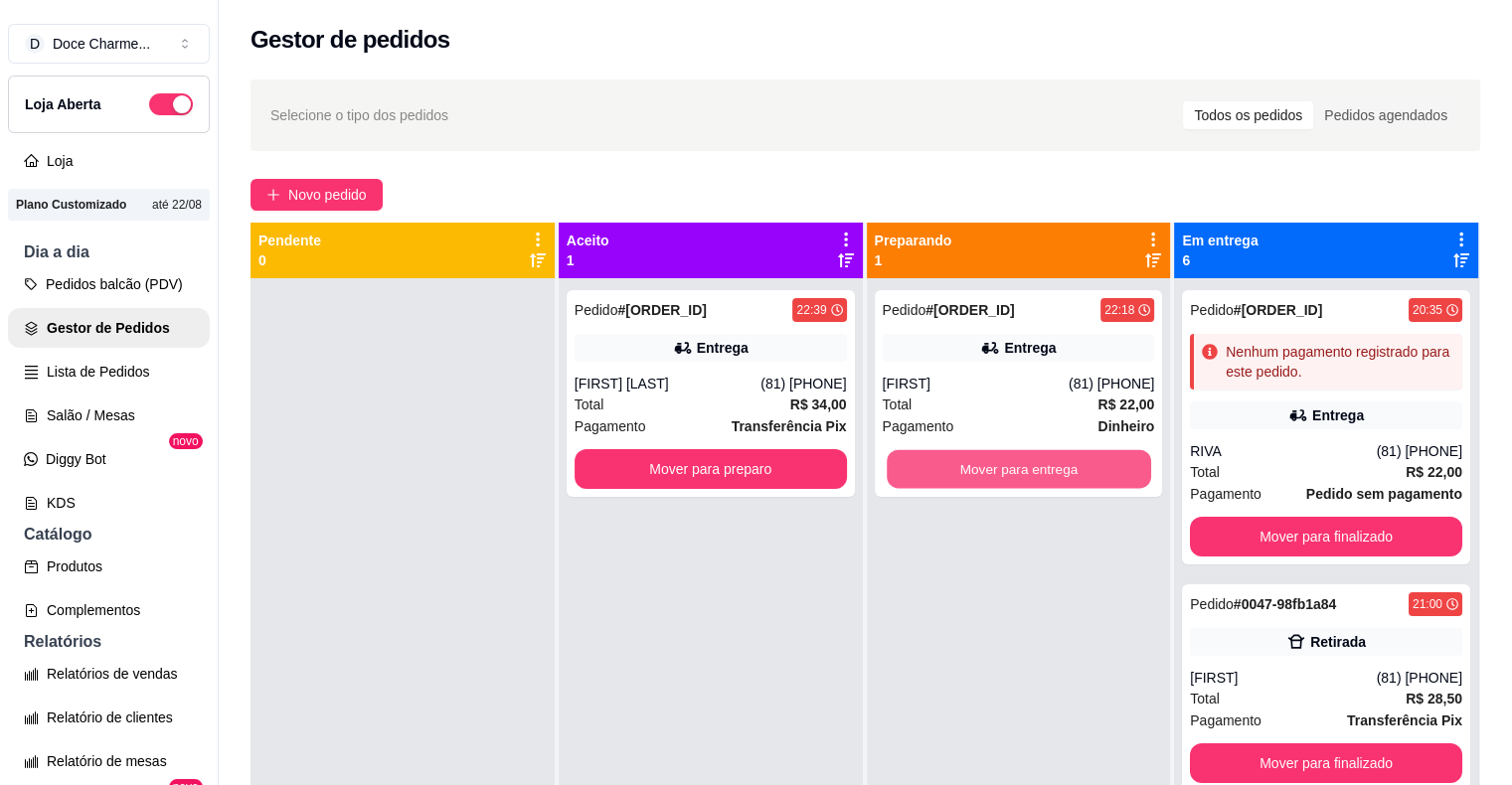 click on "Mover para entrega" at bounding box center (1019, 469) 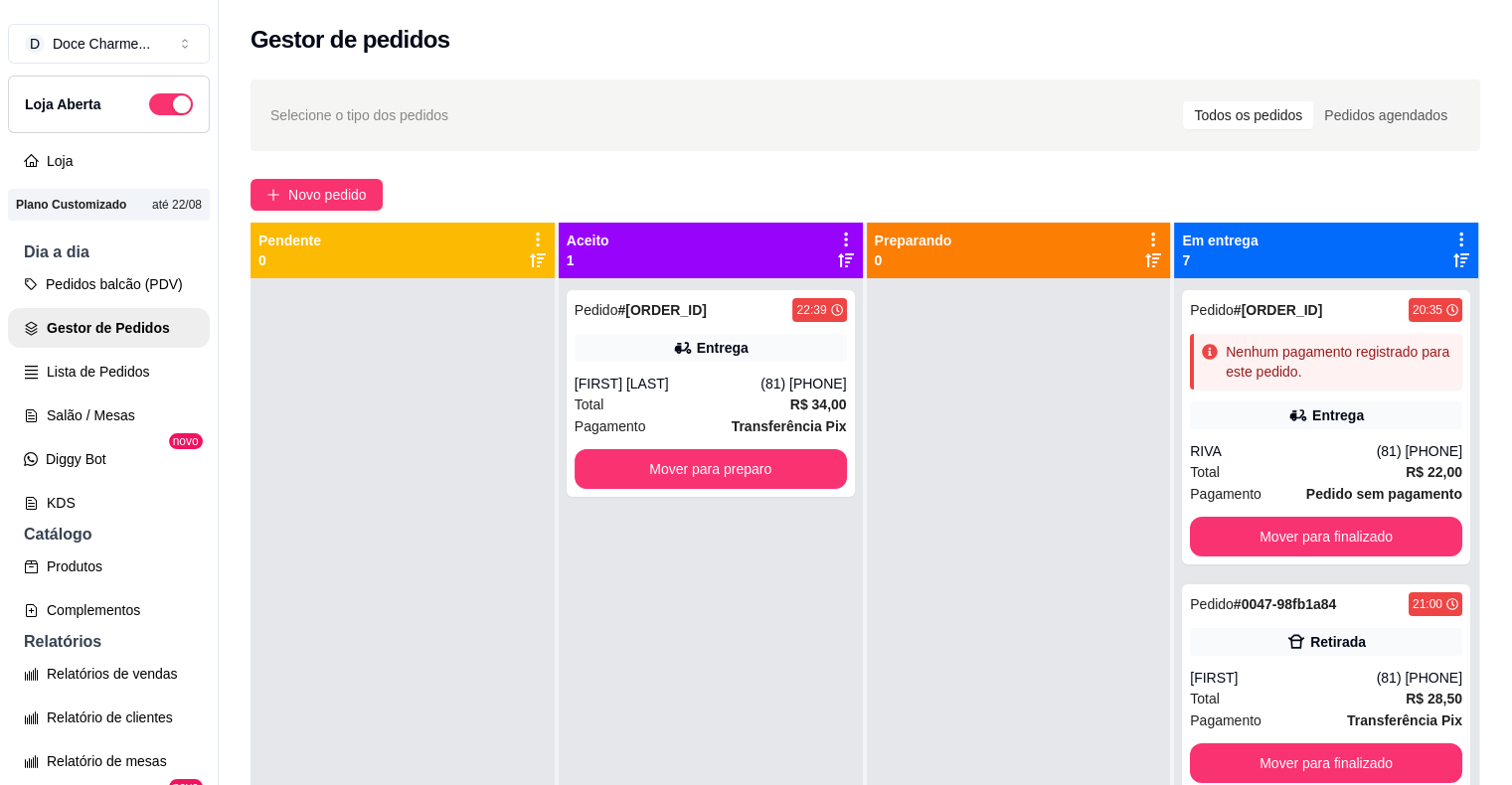 click 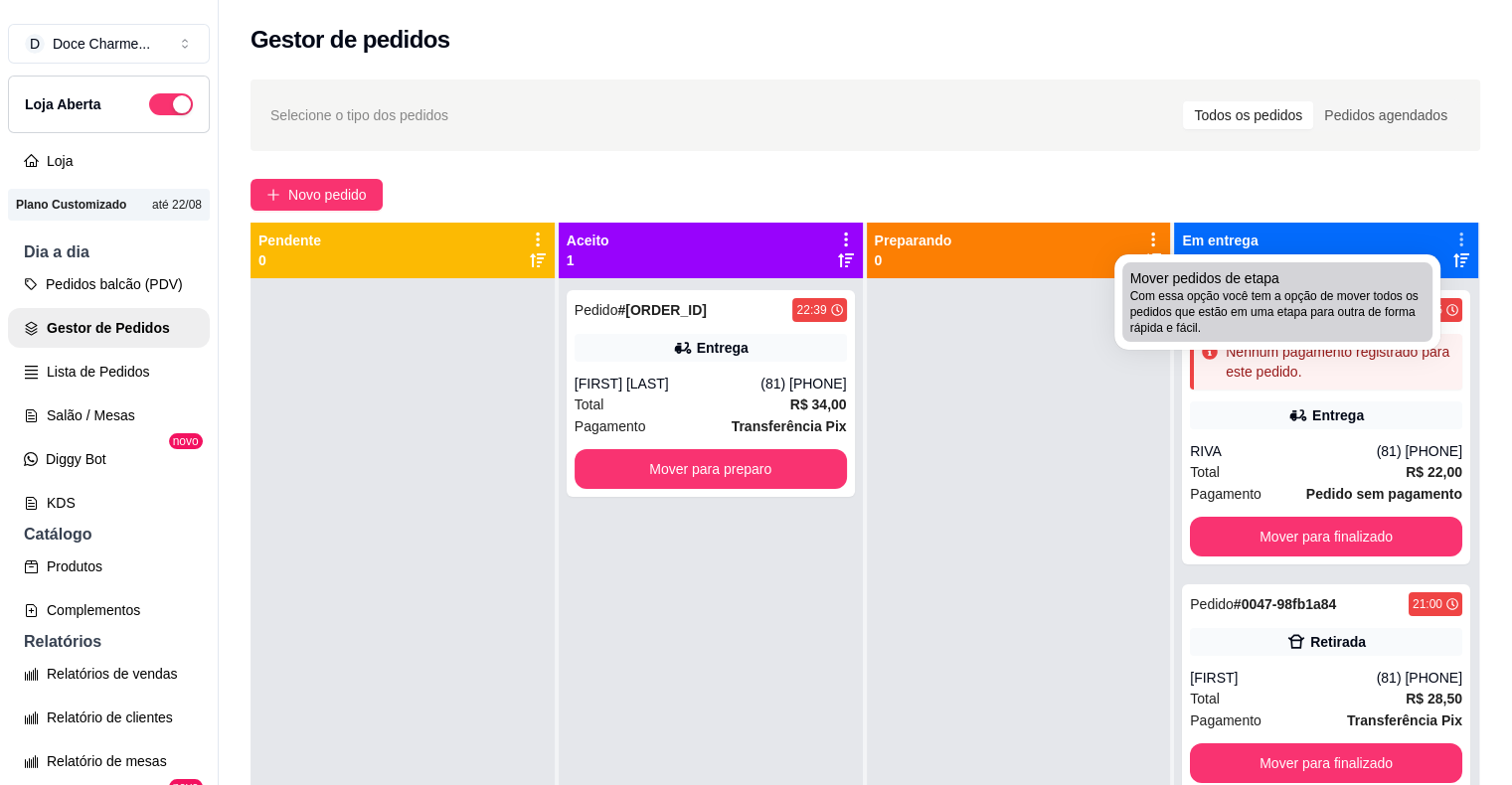 click on "Com essa opção você tem a opção de mover todos os pedidos que estão em uma etapa para outra de forma rápida e fácil." at bounding box center (1277, 312) 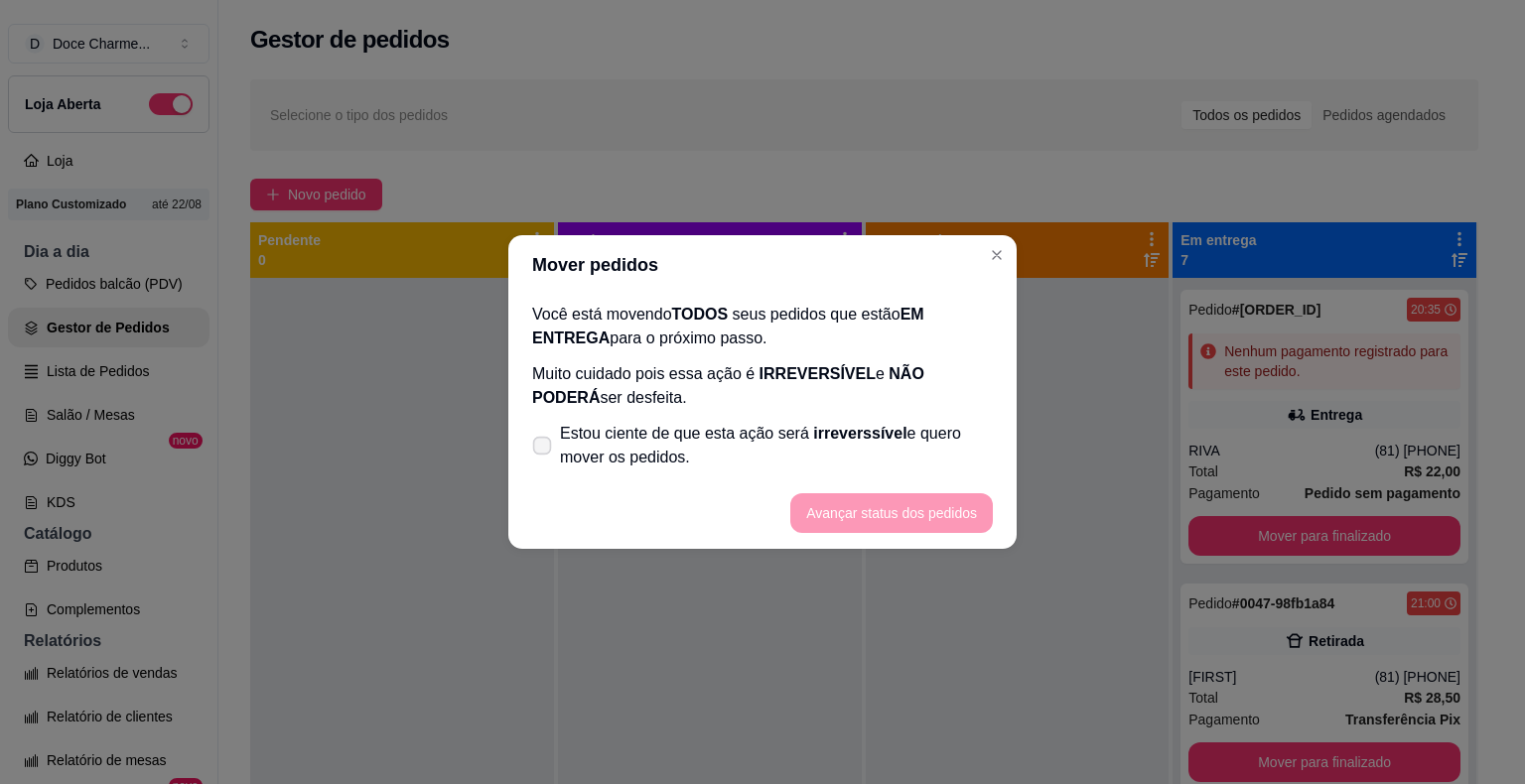 click on "Estou ciente de que esta ação será   irreverssível  e quero mover os pedidos." at bounding box center [776, 446] 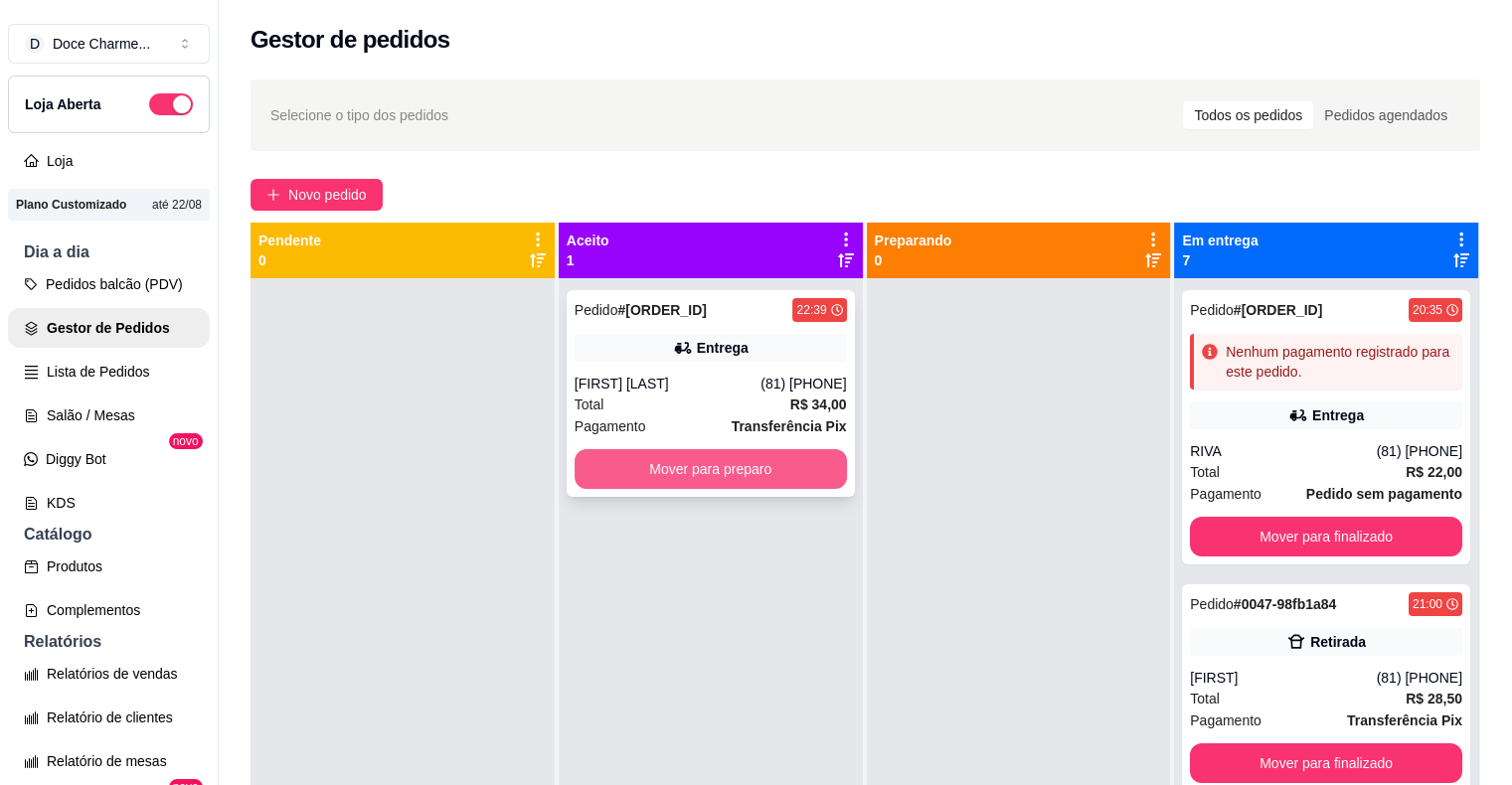 click on "Mover para preparo" at bounding box center [711, 469] 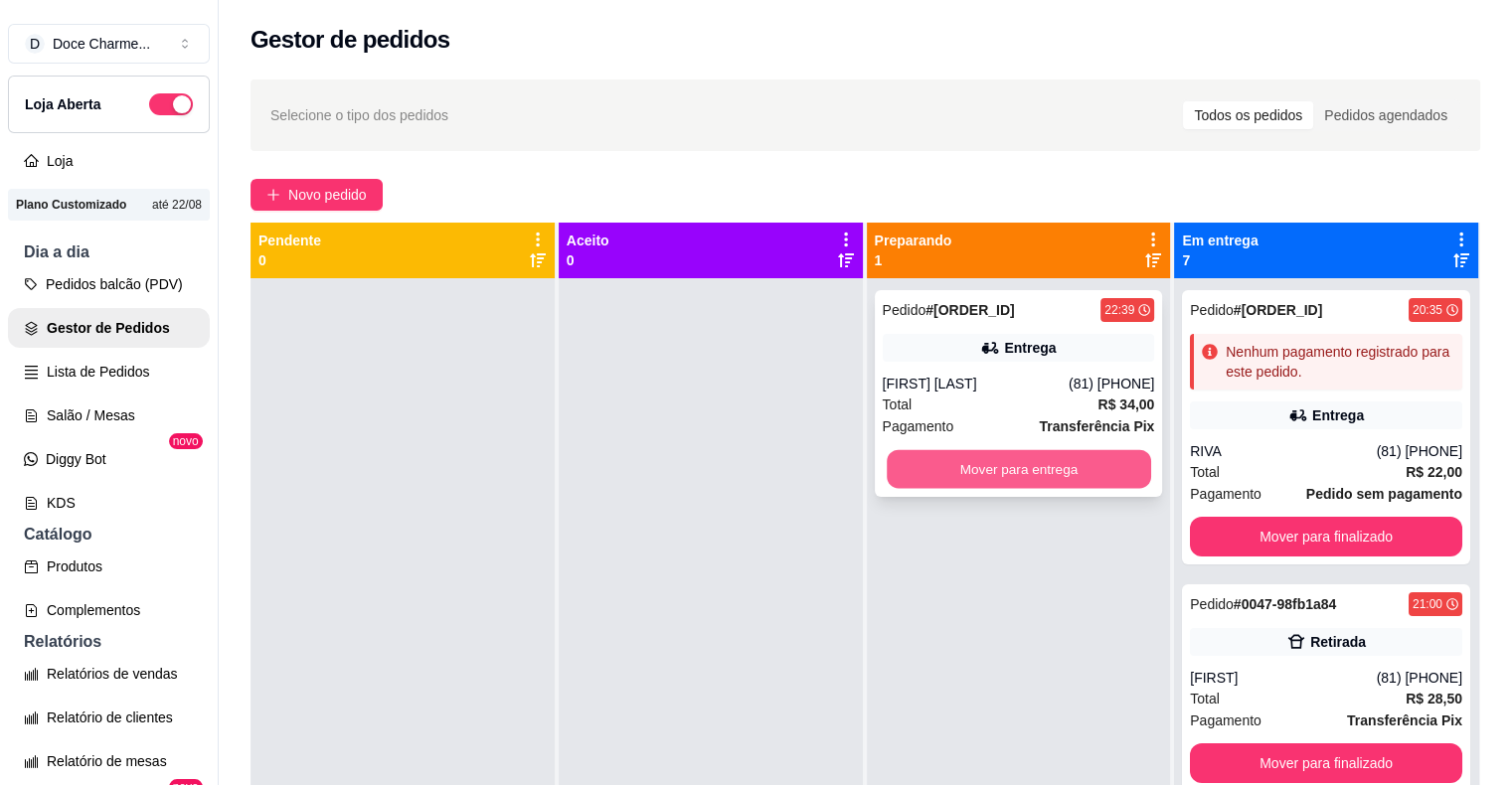 click on "Mover para entrega" at bounding box center [1019, 469] 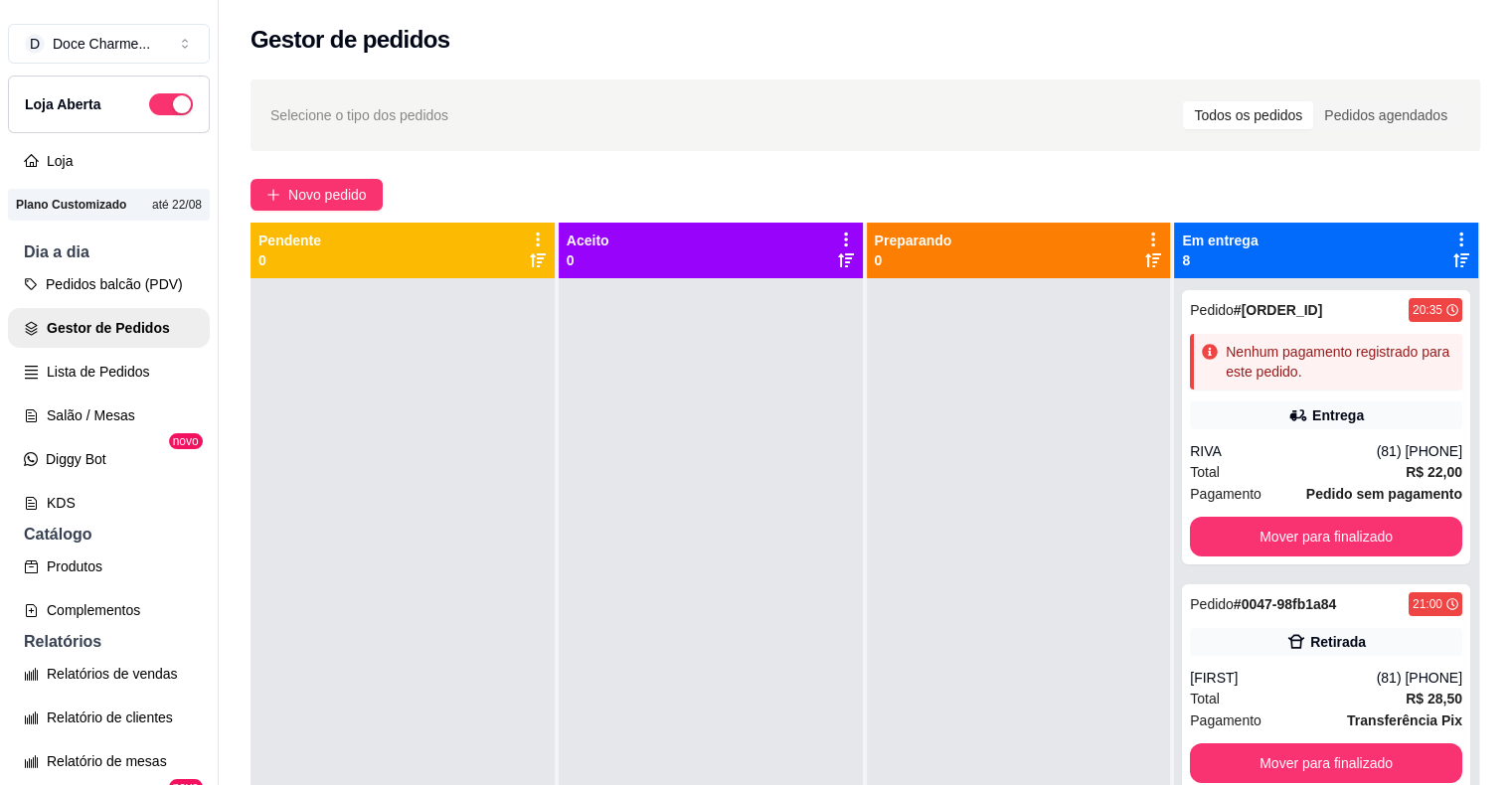 click at bounding box center [711, 671] 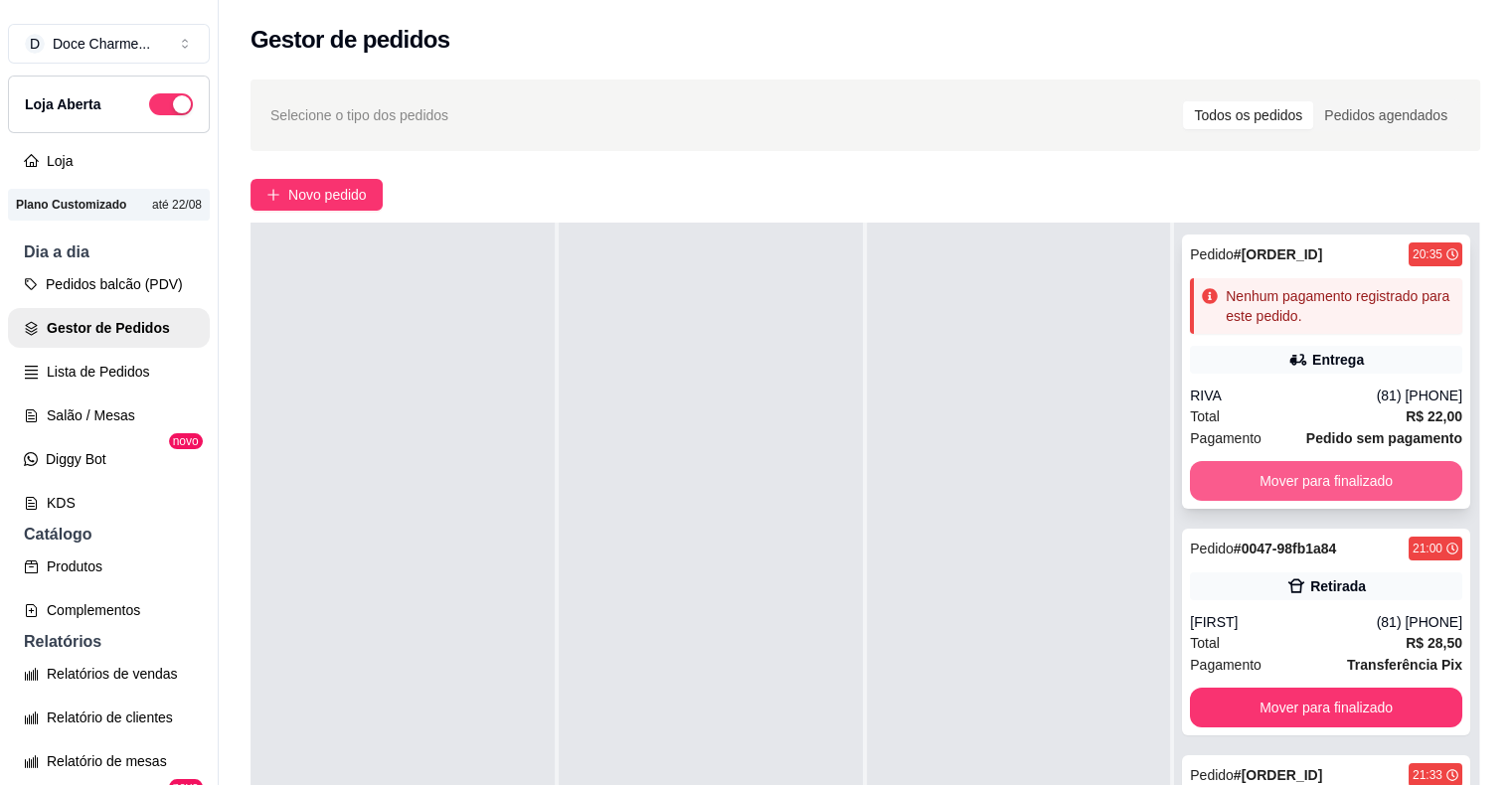 click on "Mover para finalizado" at bounding box center (1326, 481) 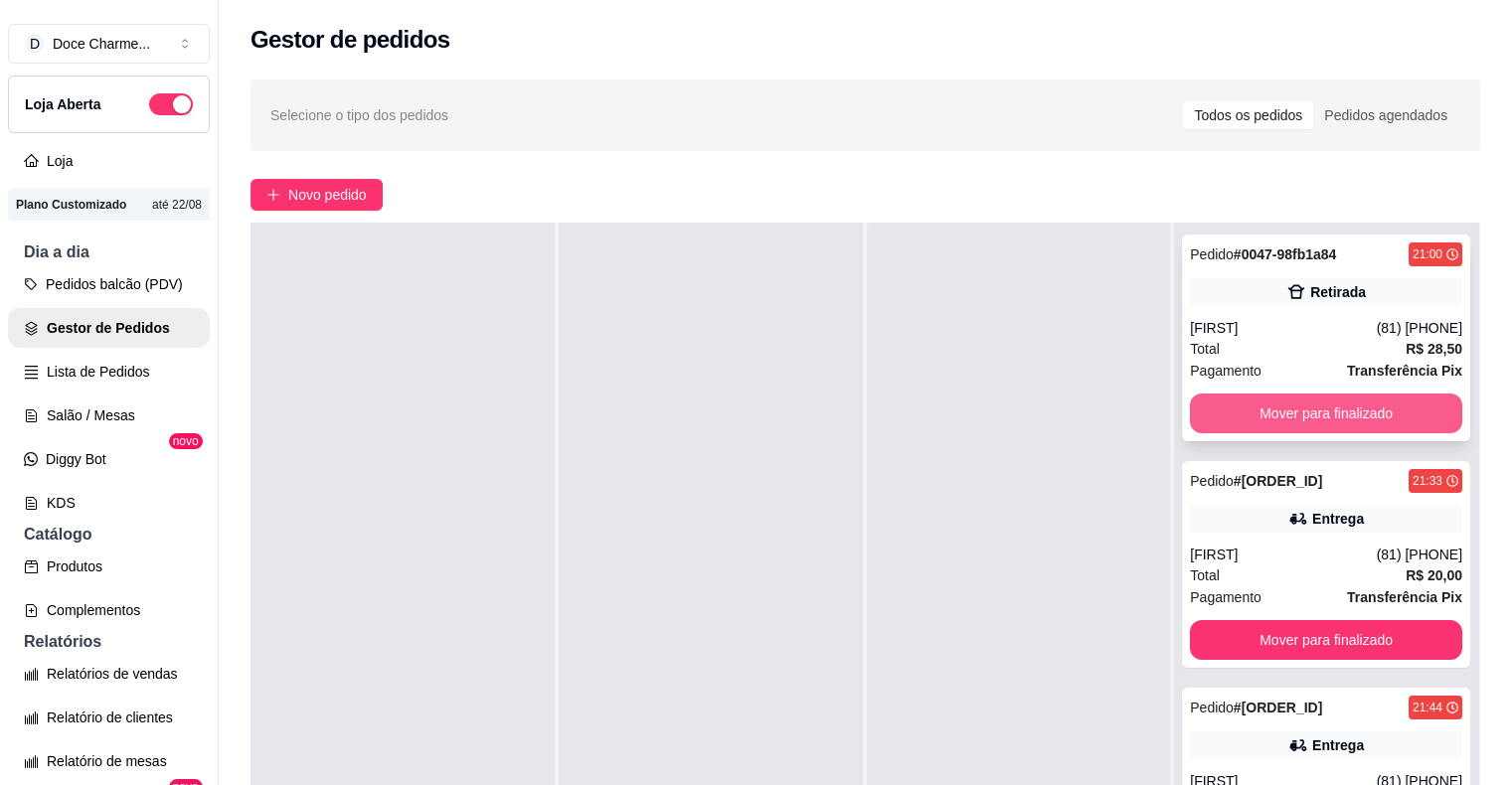 click on "Mover para finalizado" at bounding box center [1326, 413] 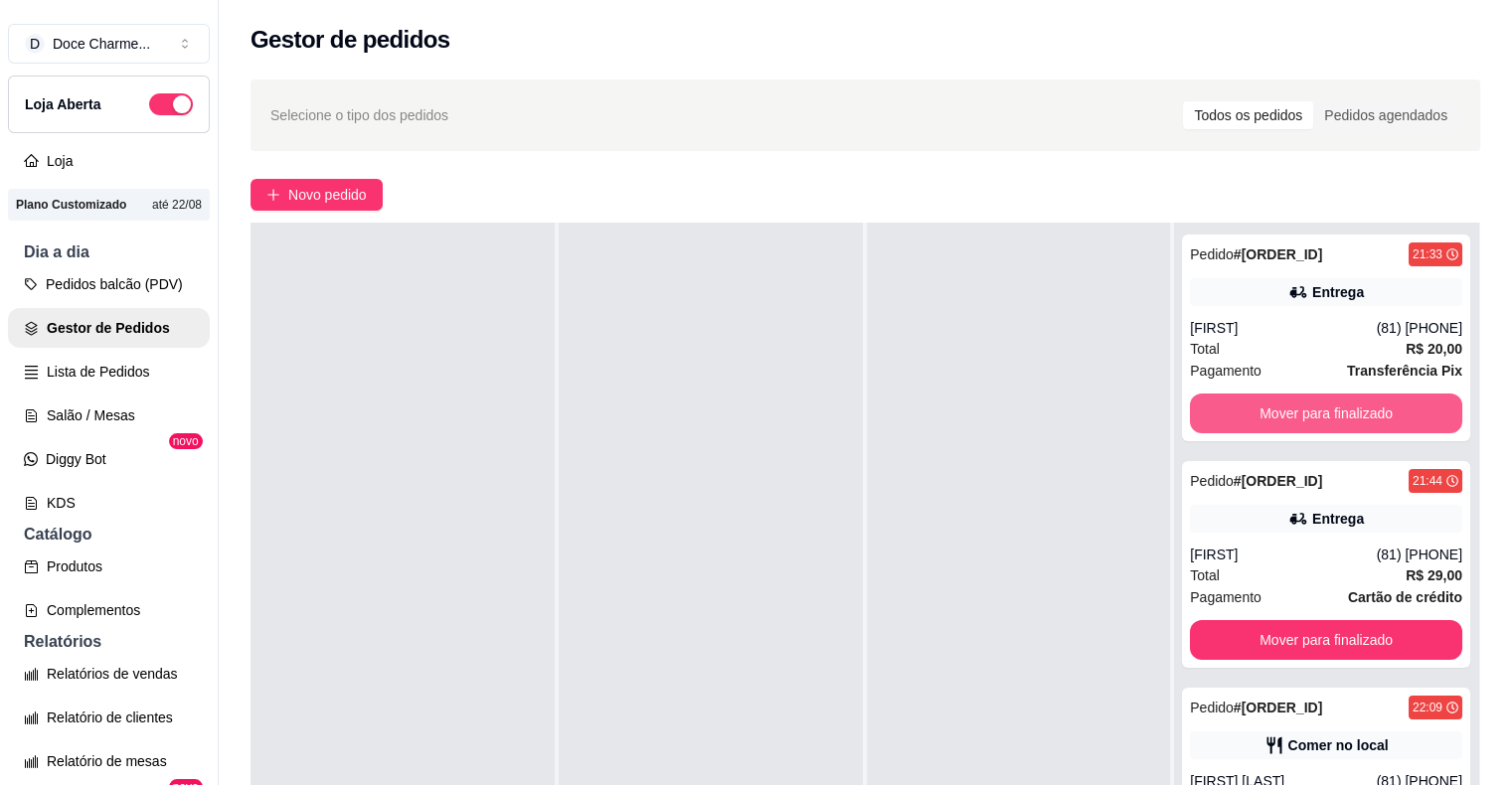 click on "Mover para finalizado" at bounding box center [1326, 413] 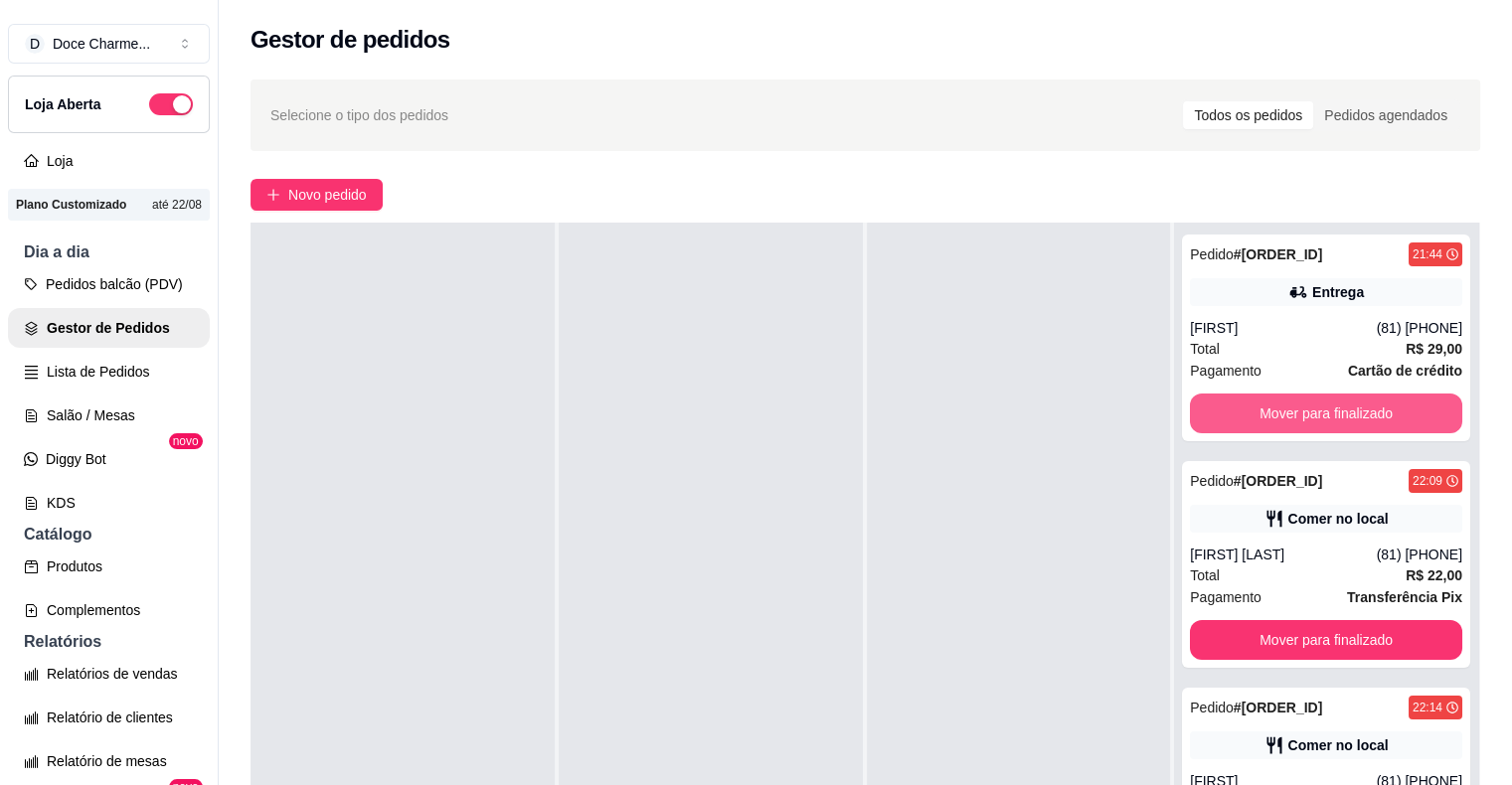 click on "Mover para finalizado" at bounding box center [1326, 413] 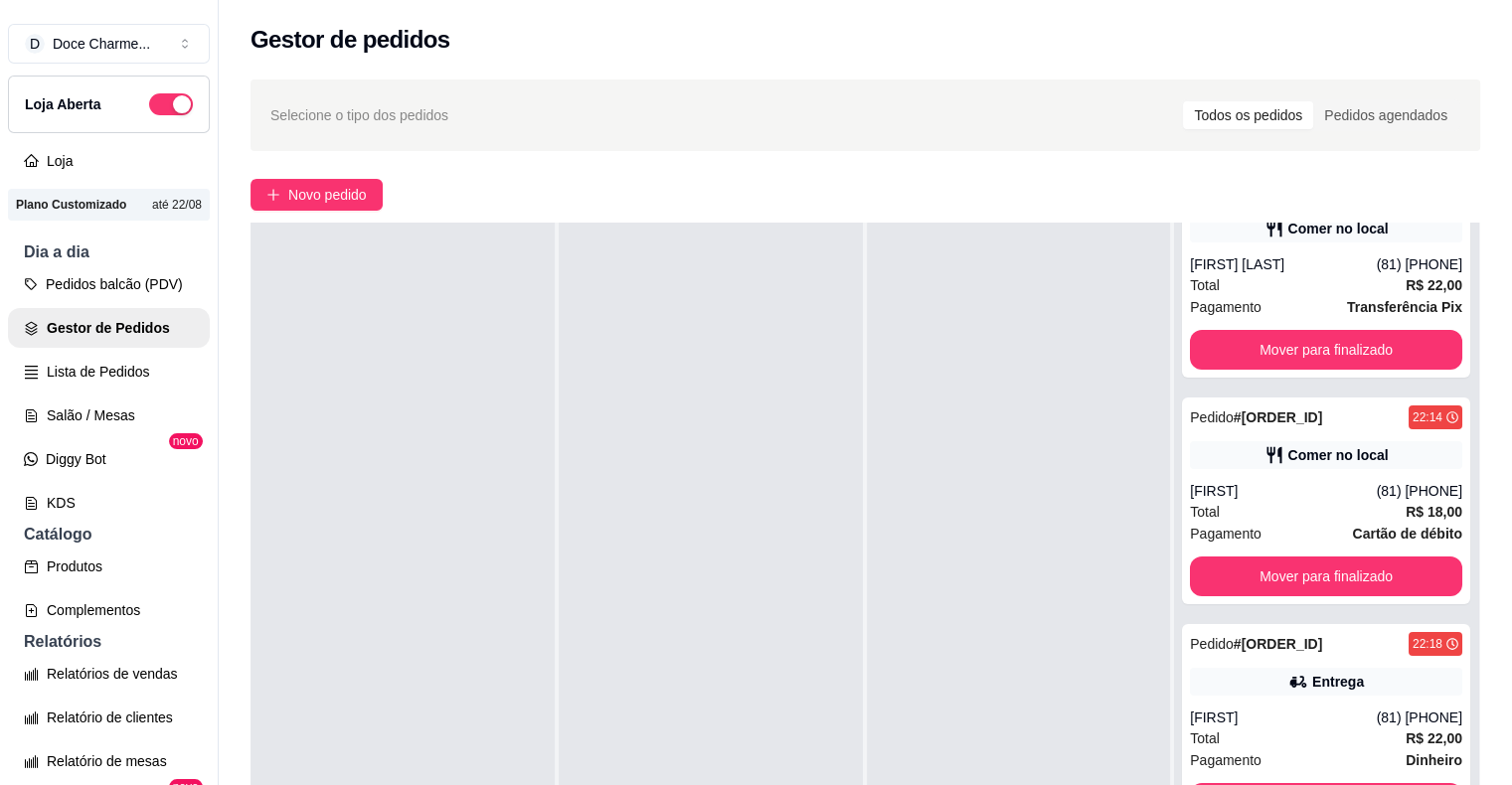 scroll, scrollTop: 140, scrollLeft: 0, axis: vertical 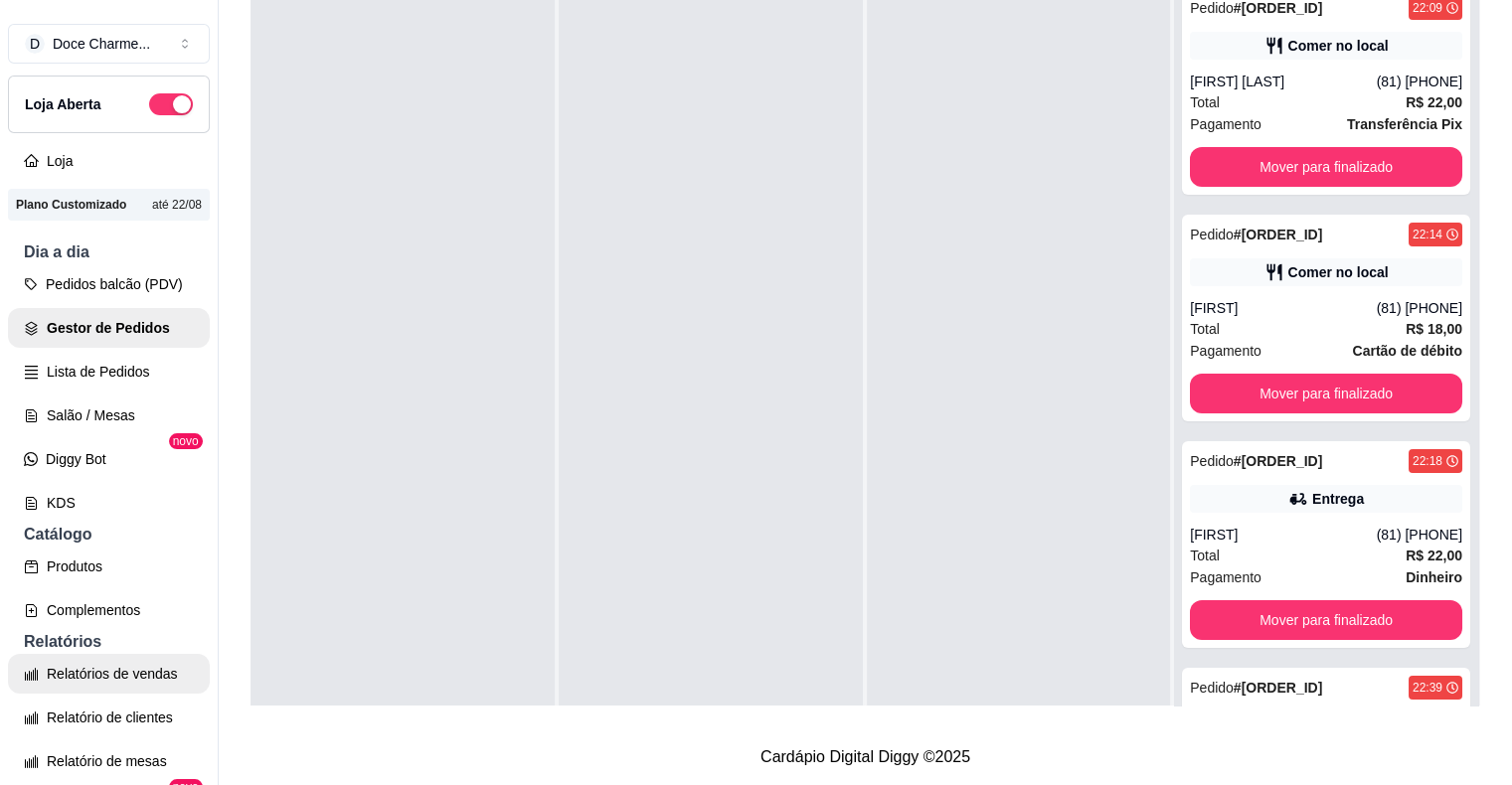 click on "Relatórios de vendas" at bounding box center [108, 674] 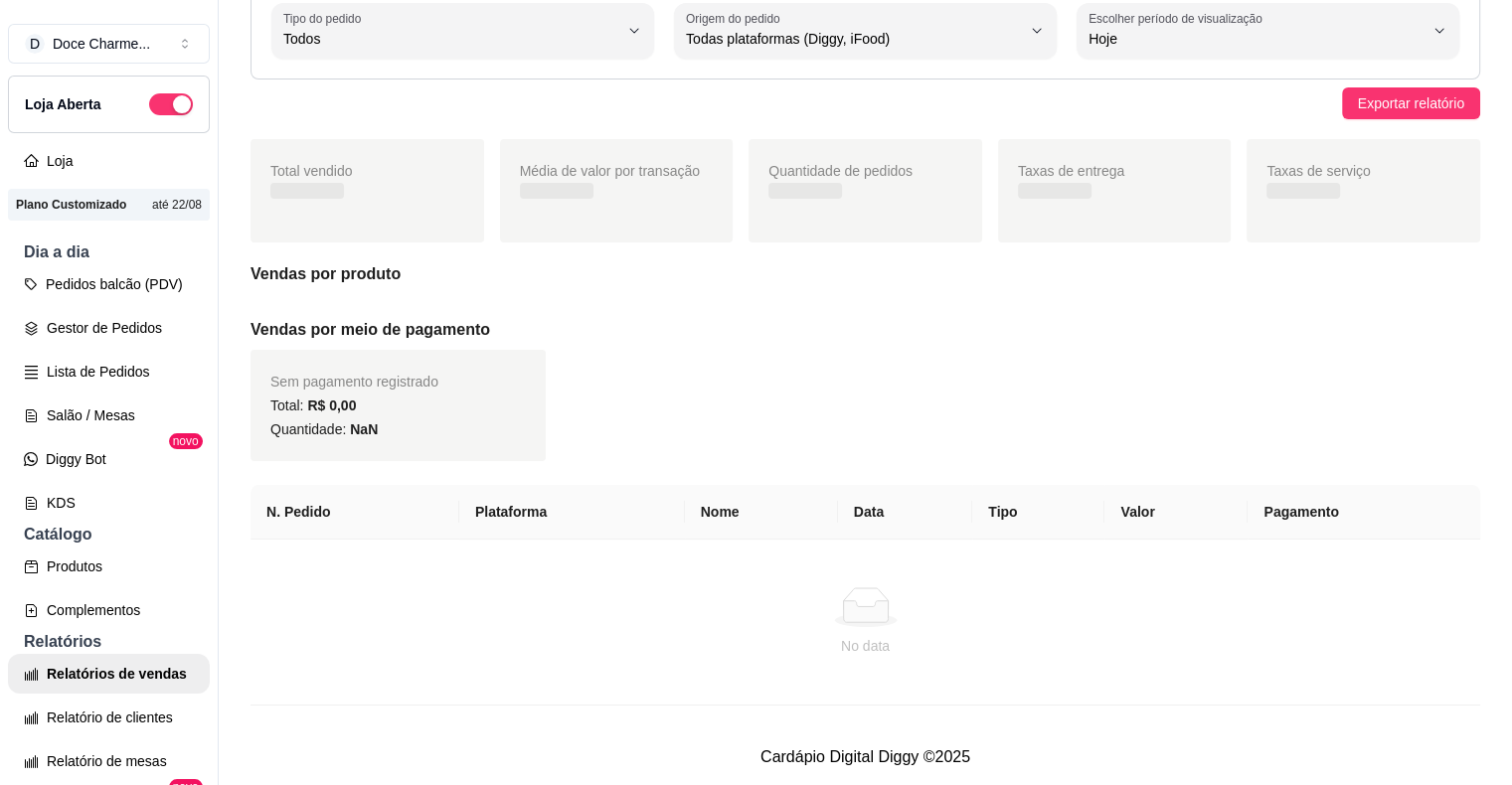 scroll, scrollTop: 0, scrollLeft: 0, axis: both 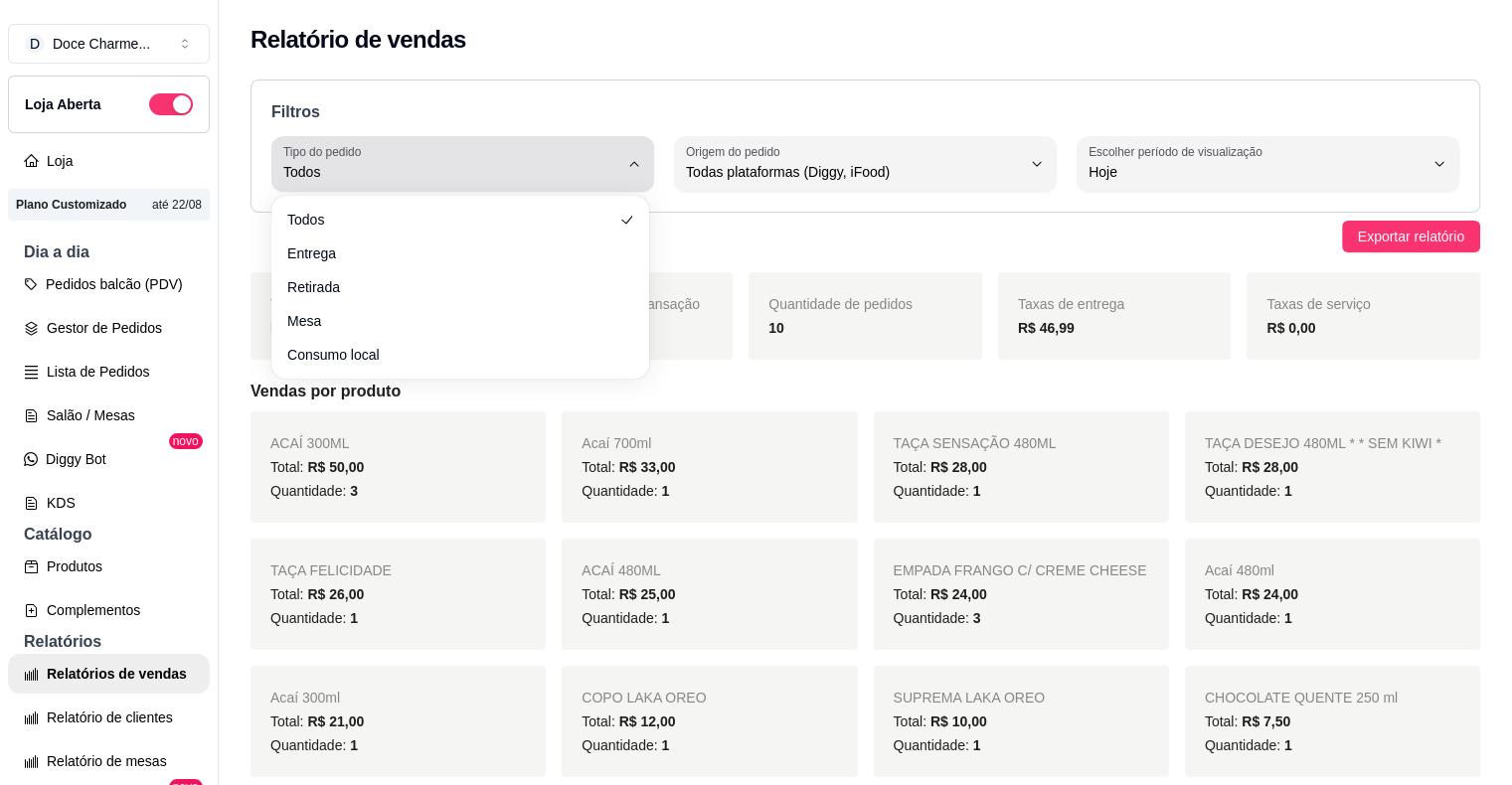 click on "Todos" at bounding box center (450, 172) 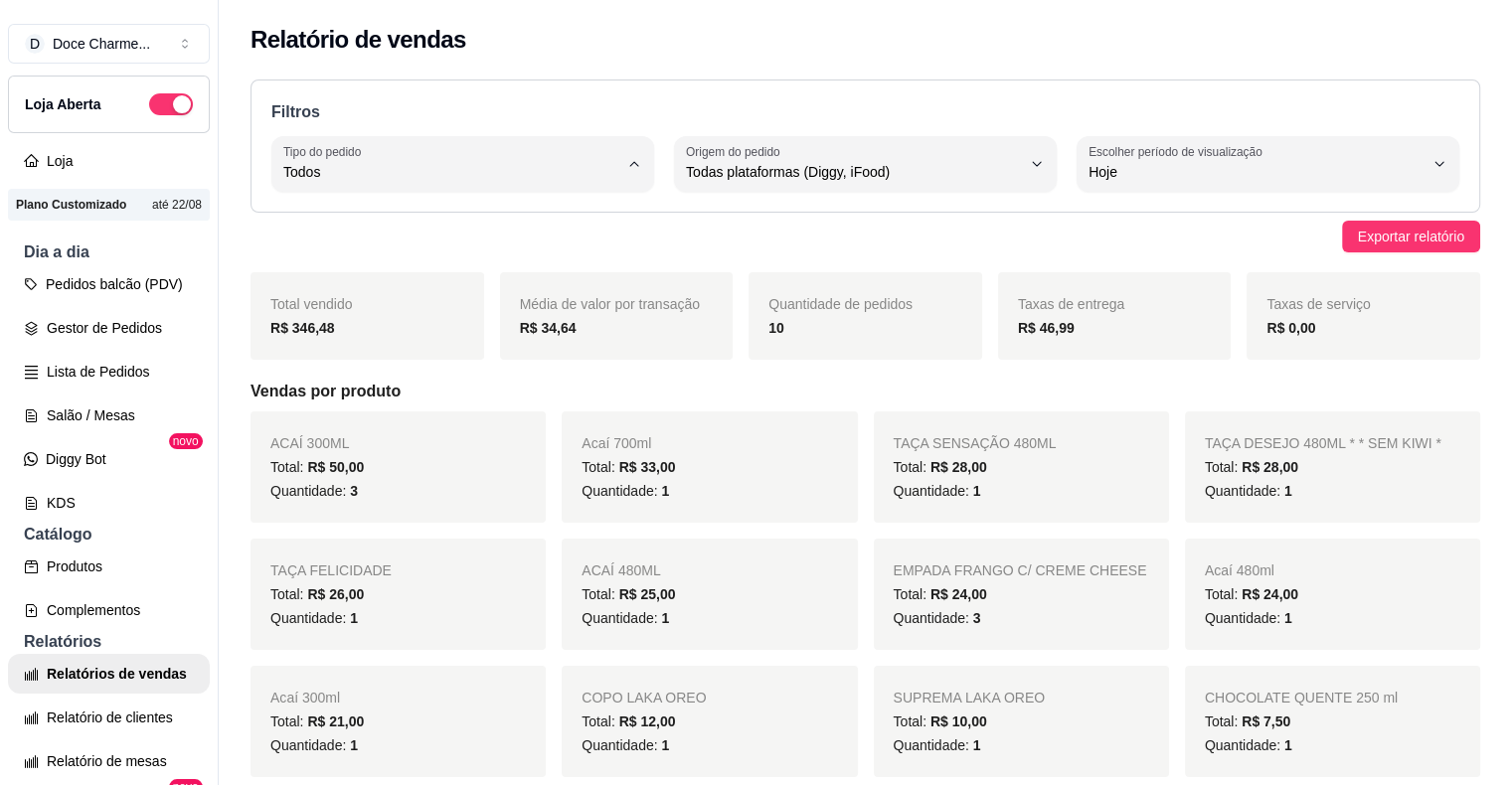 click on "Entrega" at bounding box center [459, 250] 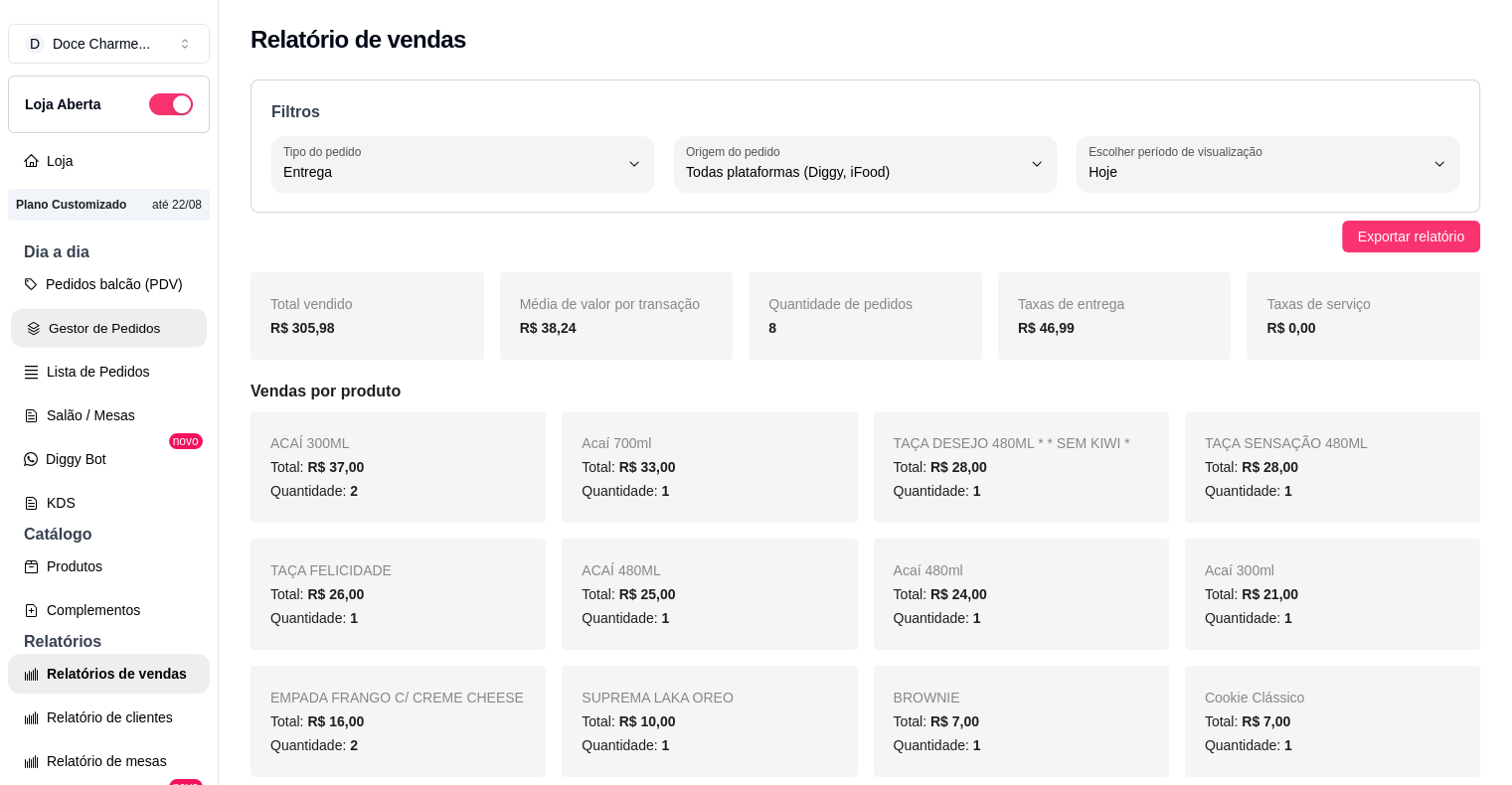 click on "Gestor de Pedidos" at bounding box center (108, 328) 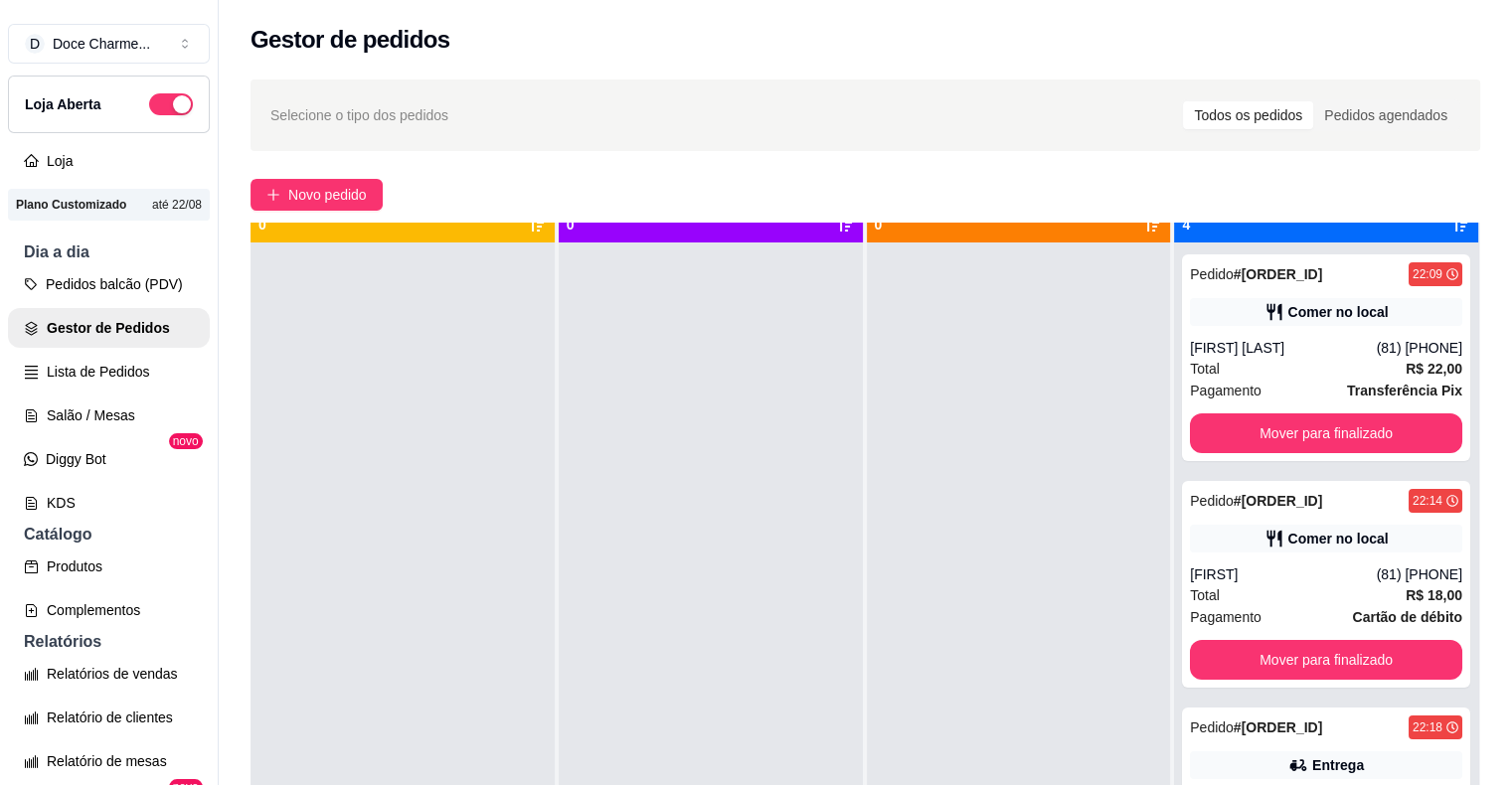 scroll, scrollTop: 56, scrollLeft: 0, axis: vertical 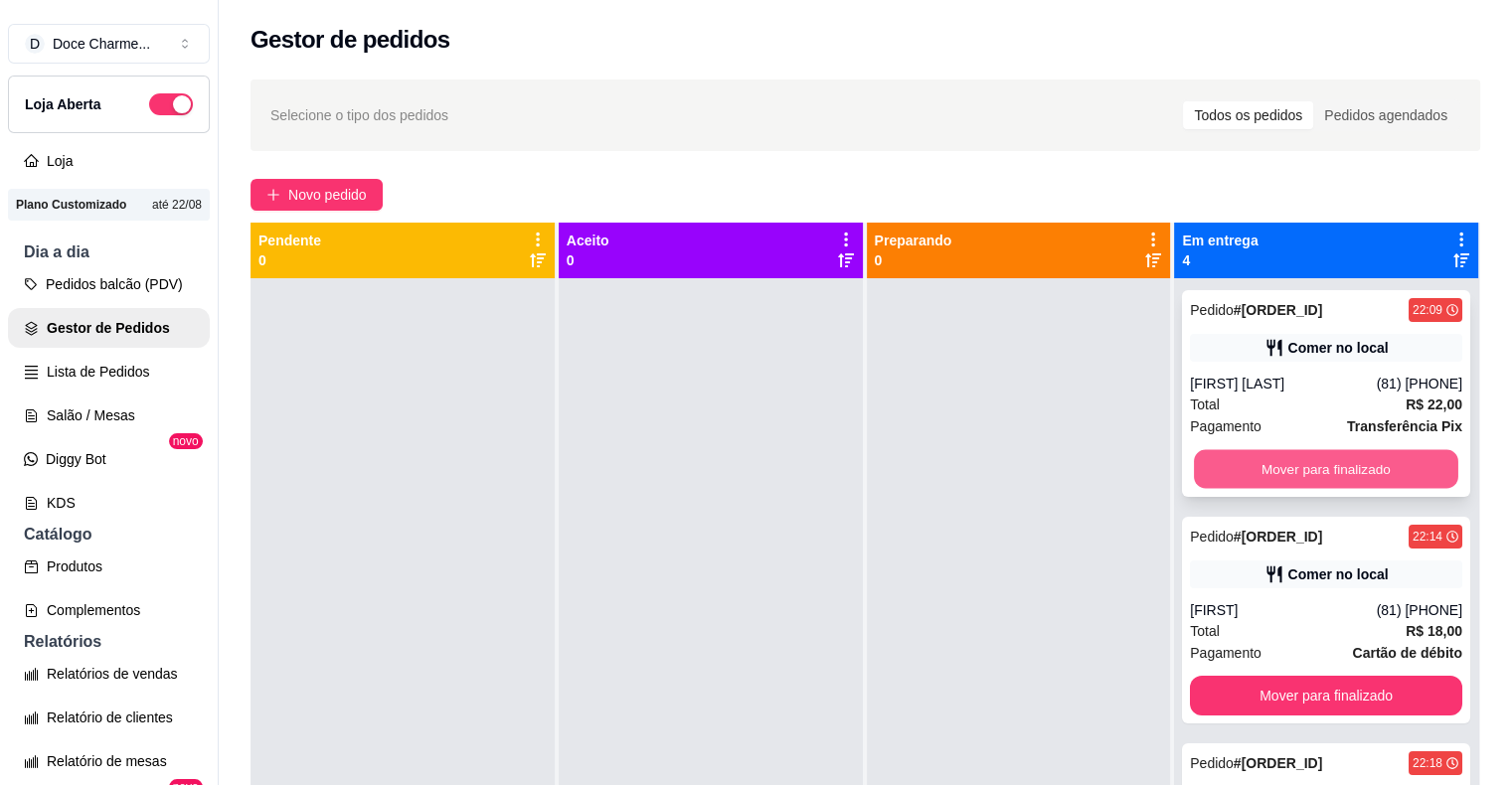 click on "Mover para finalizado" at bounding box center [1326, 469] 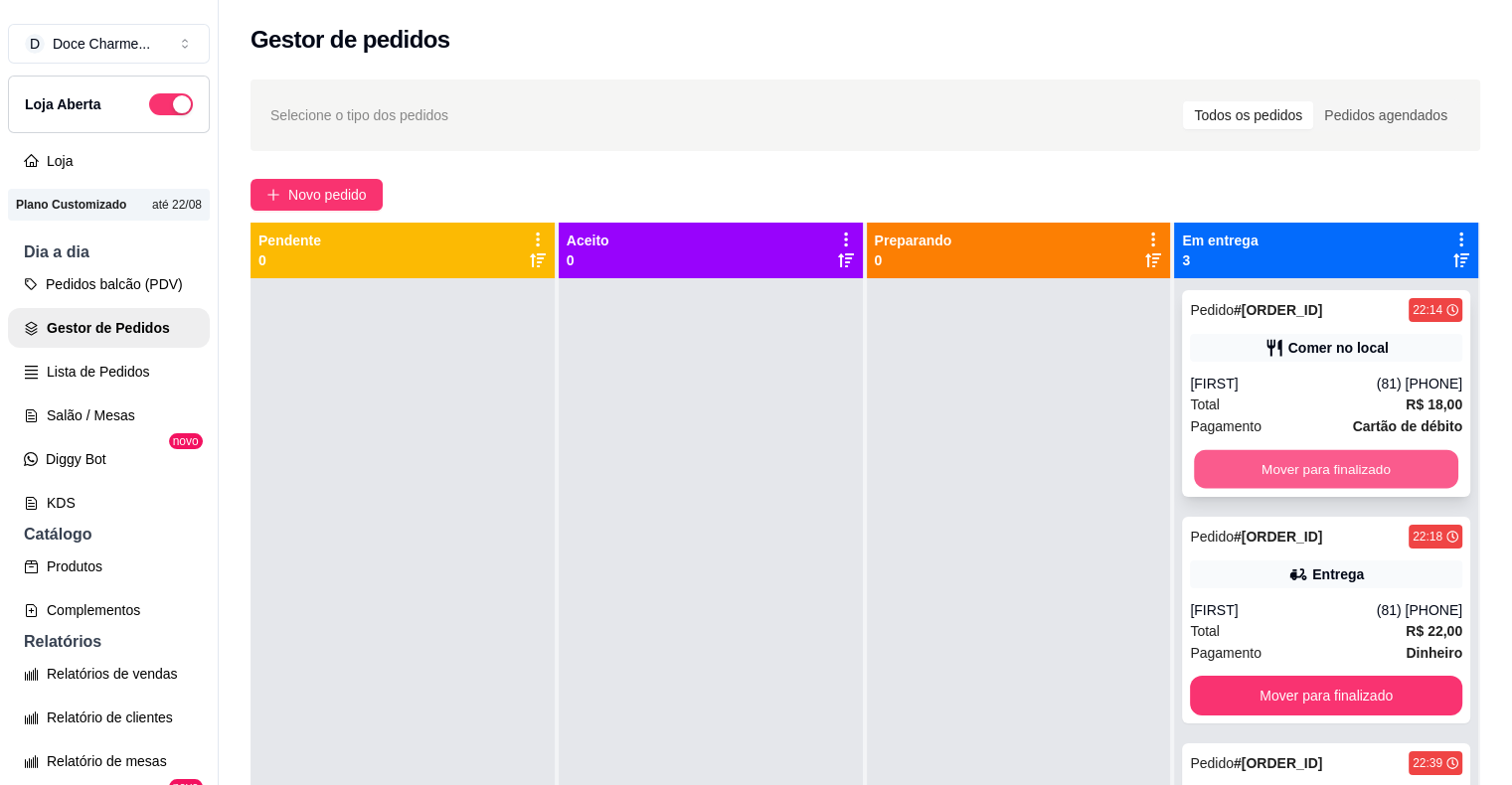 click on "Mover para finalizado" at bounding box center [1326, 469] 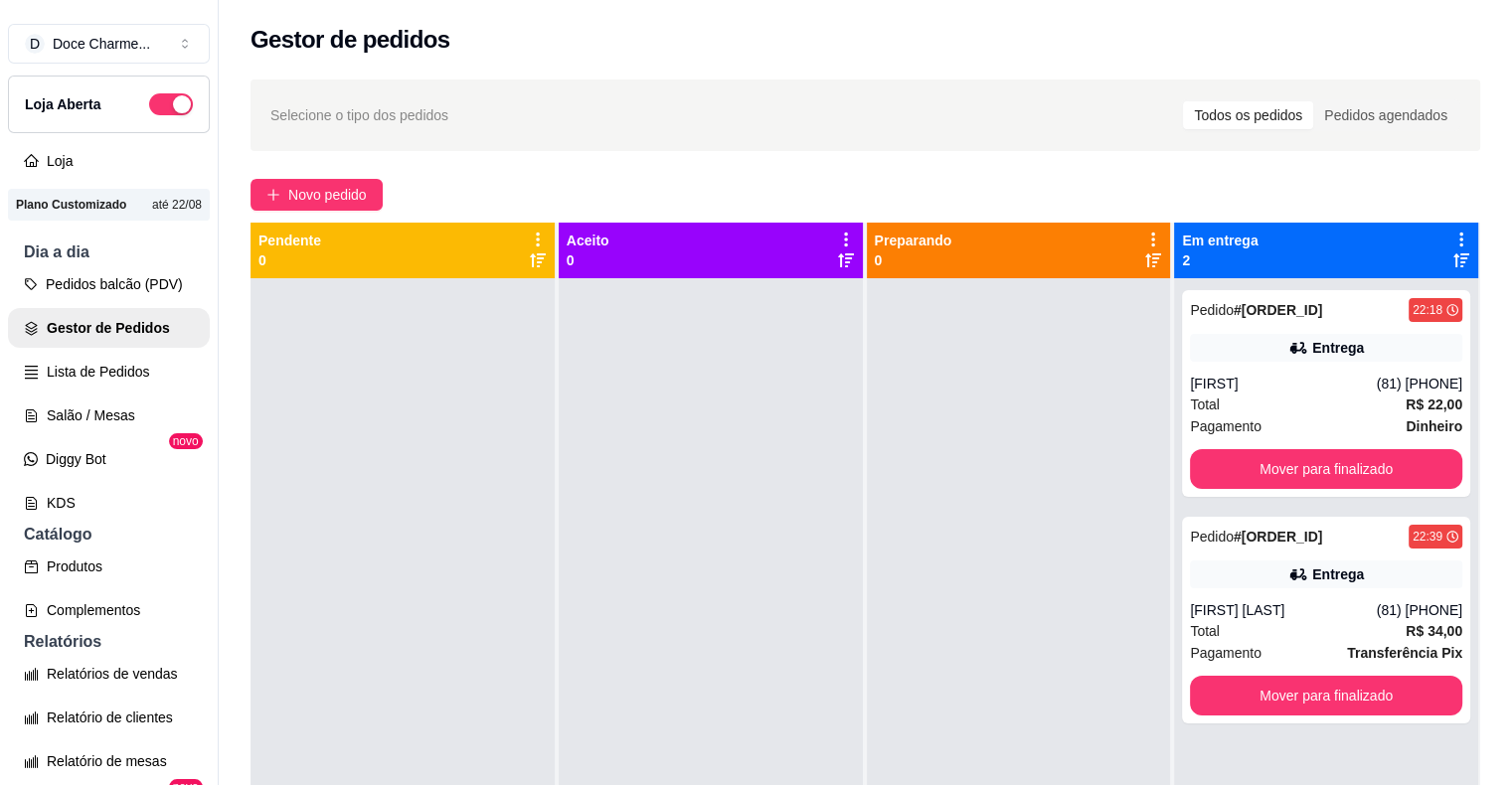 click at bounding box center [711, 671] 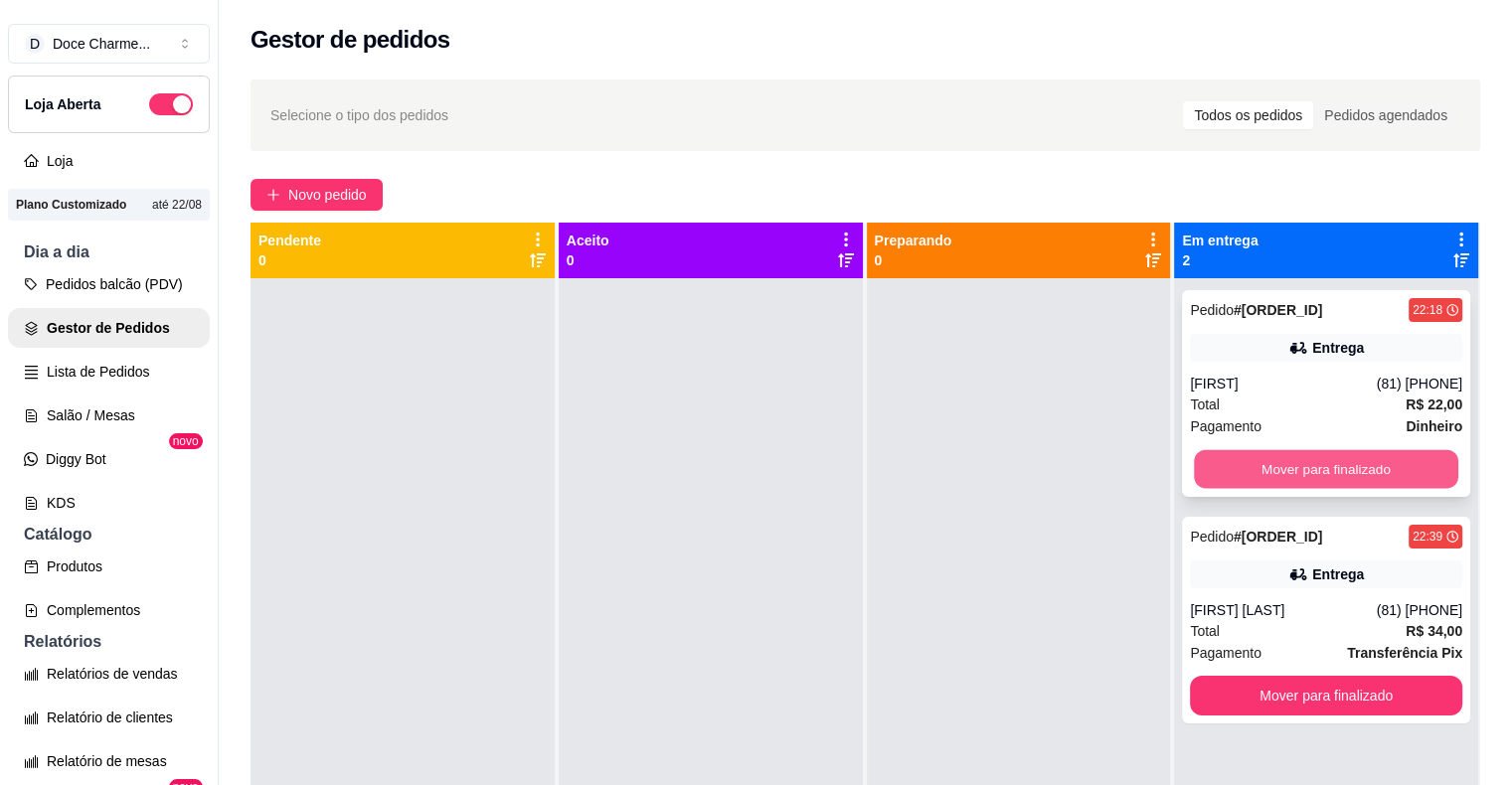click on "Mover para finalizado" at bounding box center [1326, 469] 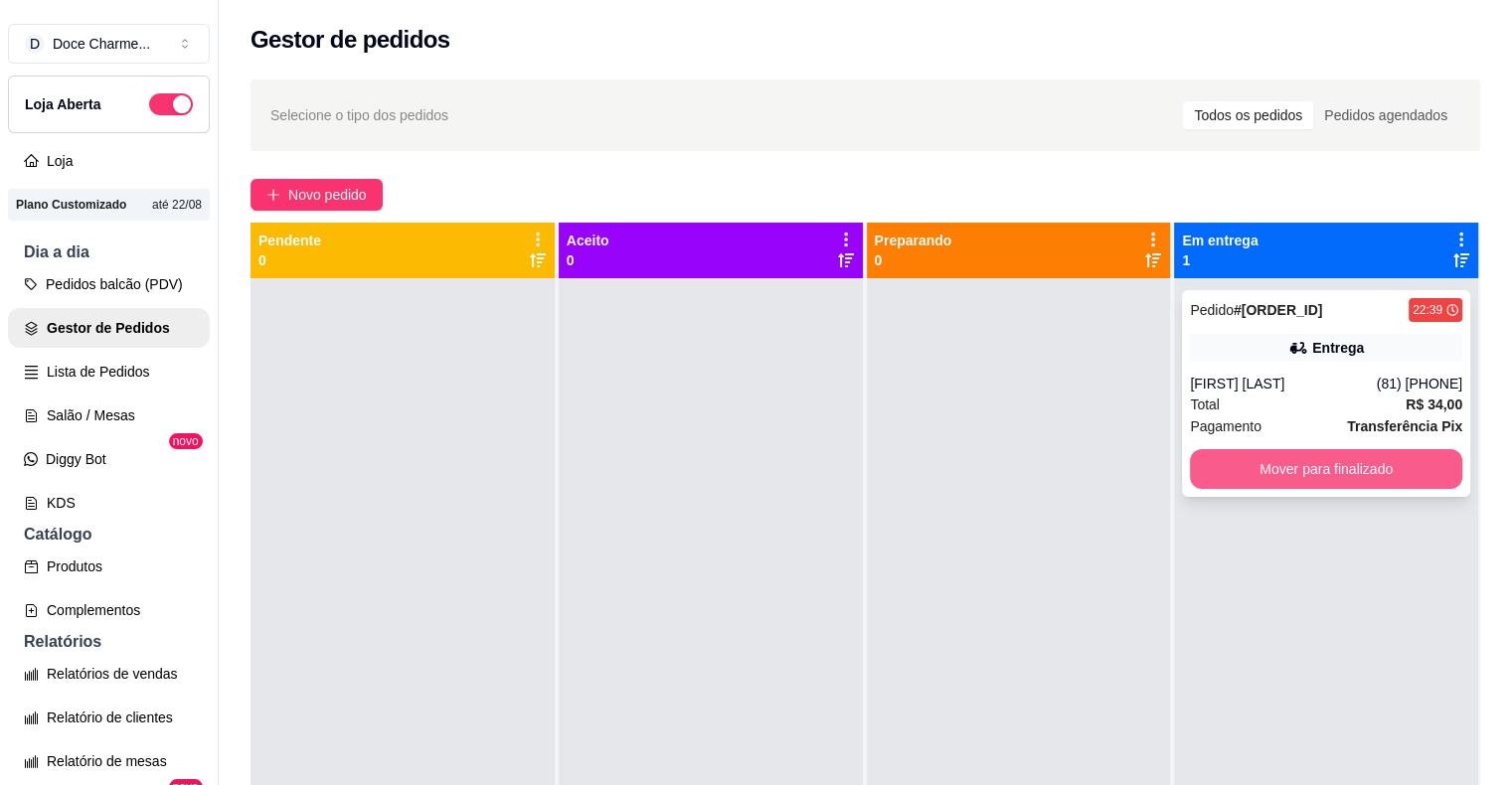 click on "Mover para finalizado" at bounding box center (1326, 469) 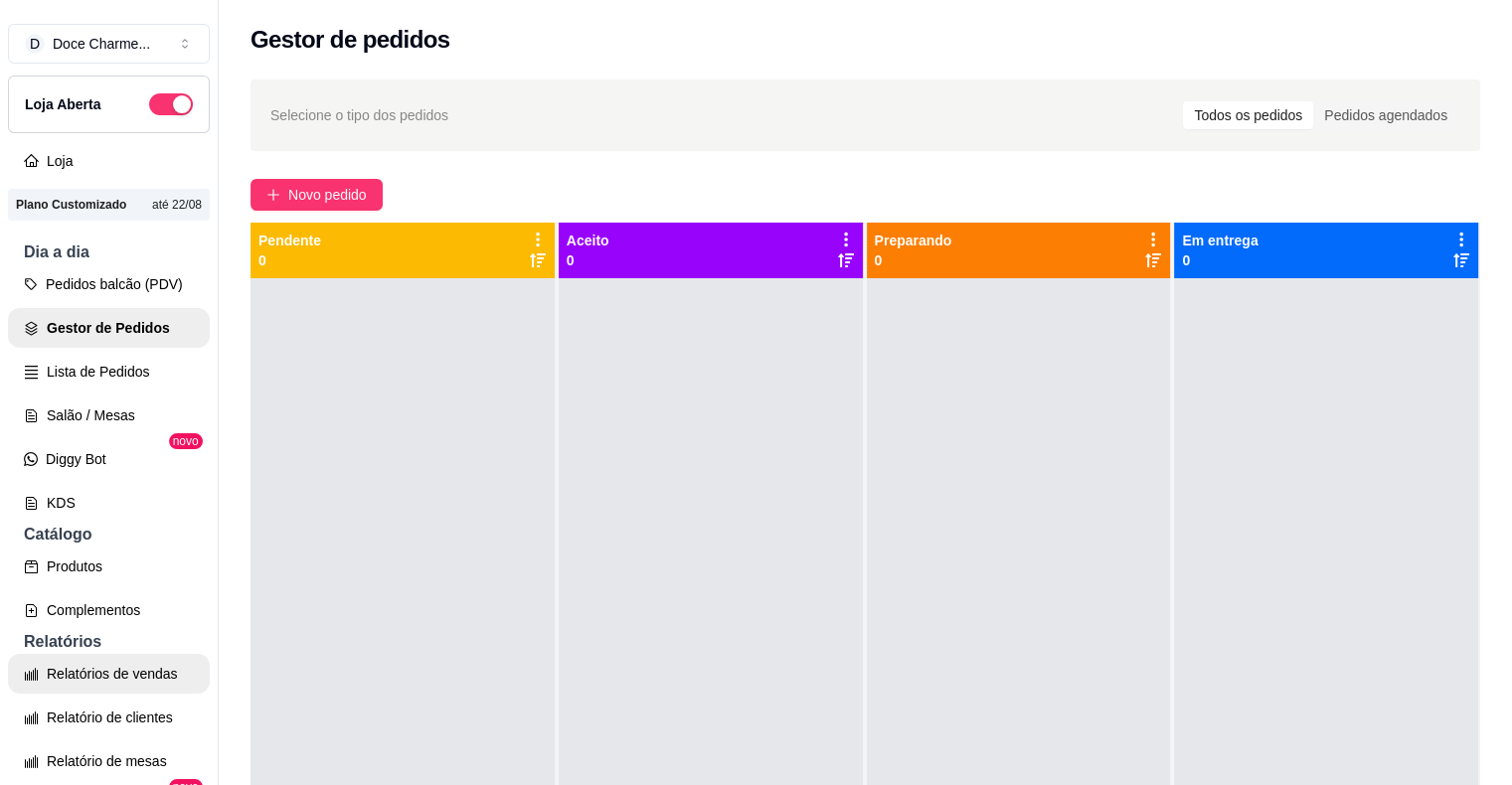 click on "Relatórios de vendas" at bounding box center (108, 674) 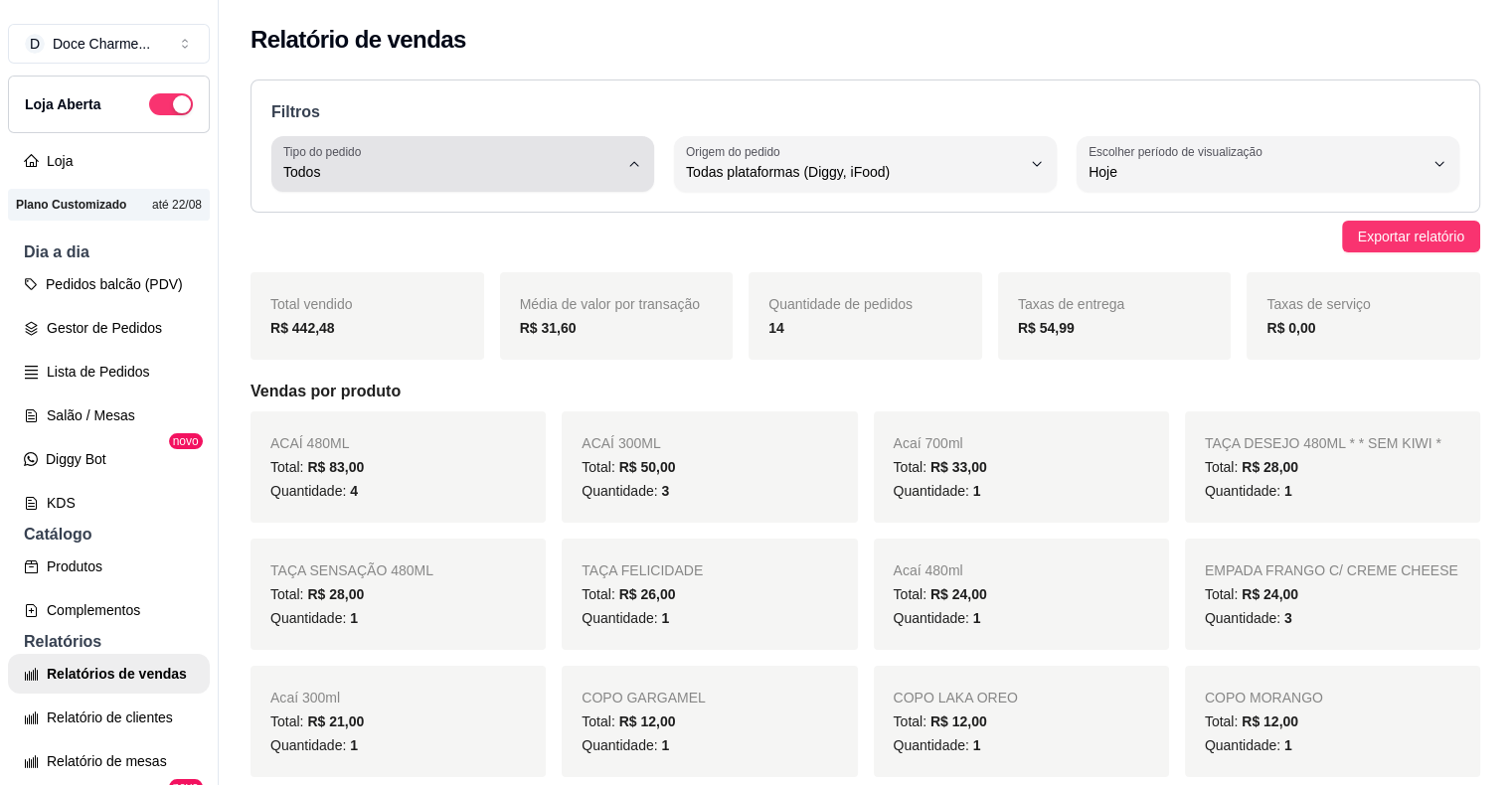click on "Todos" at bounding box center [450, 172] 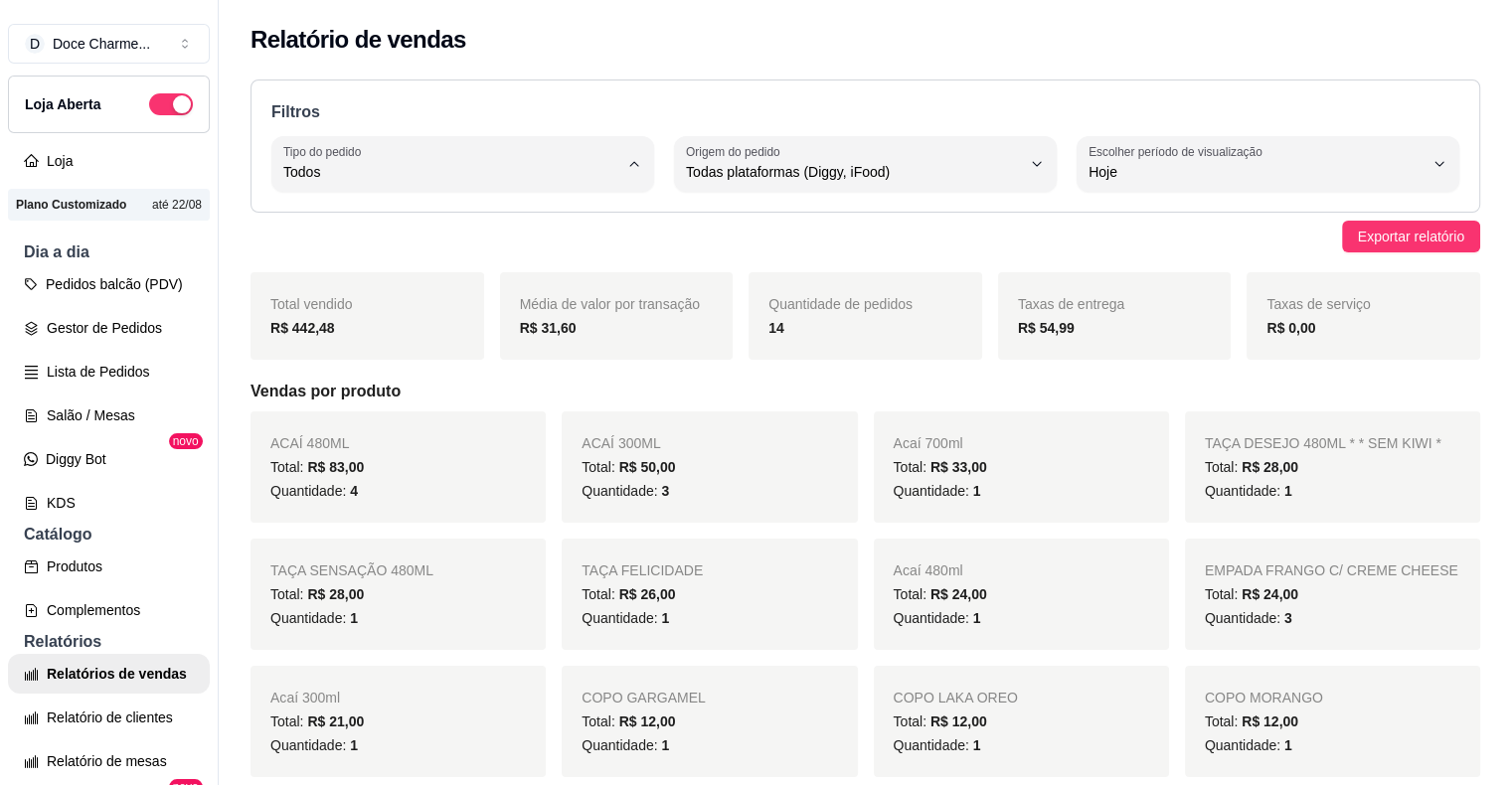 click on "Entrega" at bounding box center [450, 250] 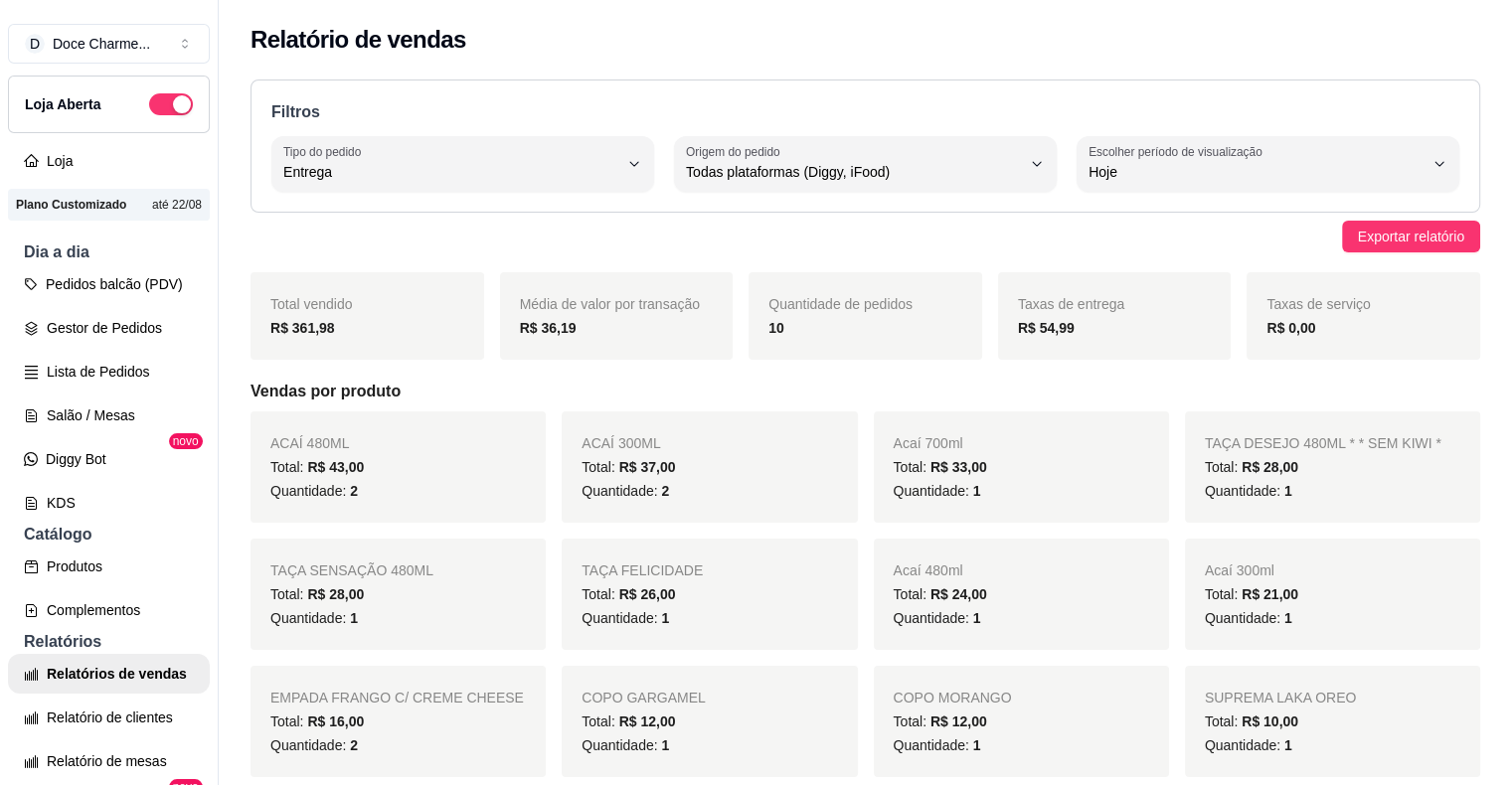 click on "Exportar relatório" at bounding box center [865, 236] 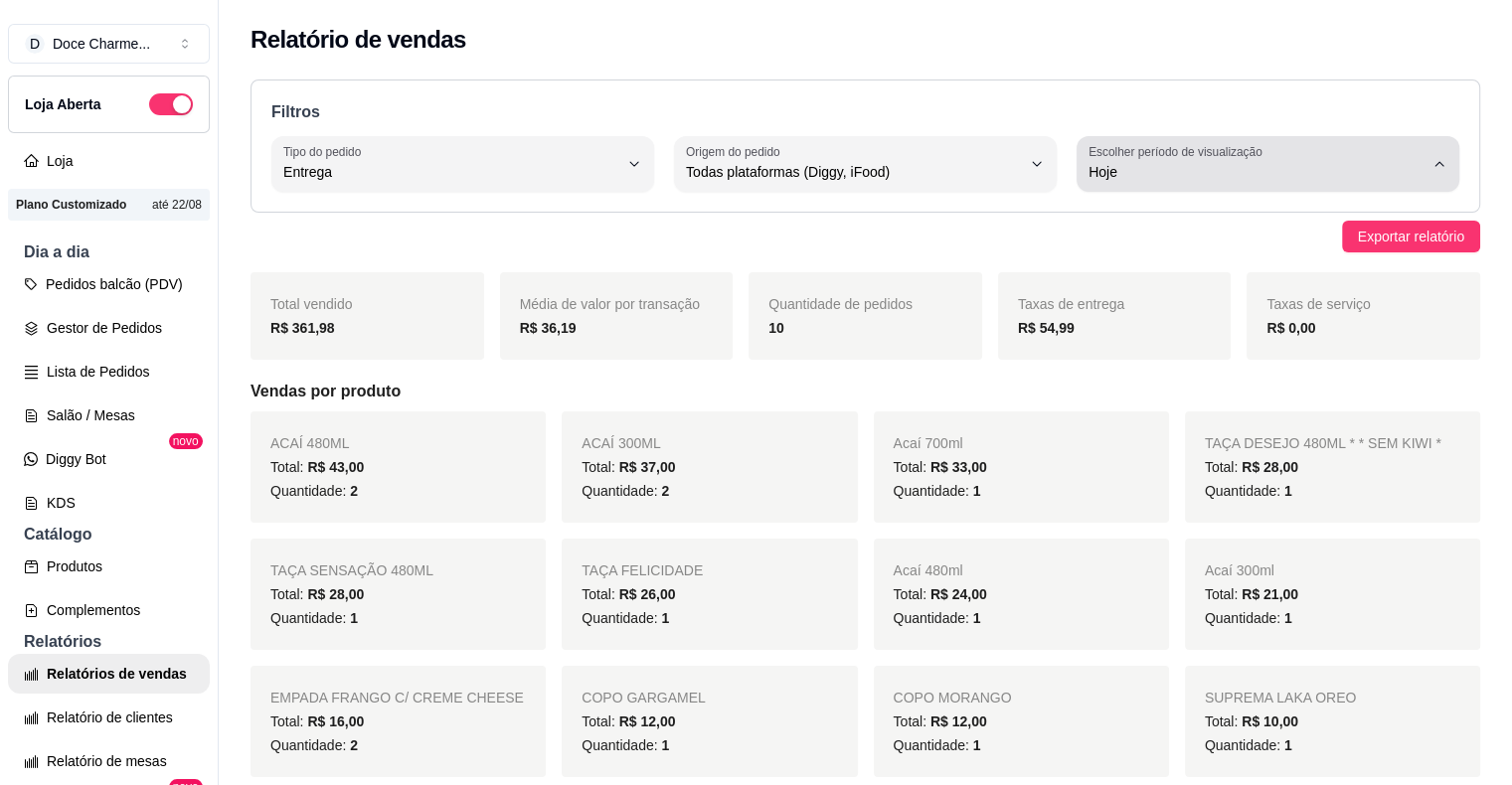 click on "Hoje" at bounding box center (1256, 172) 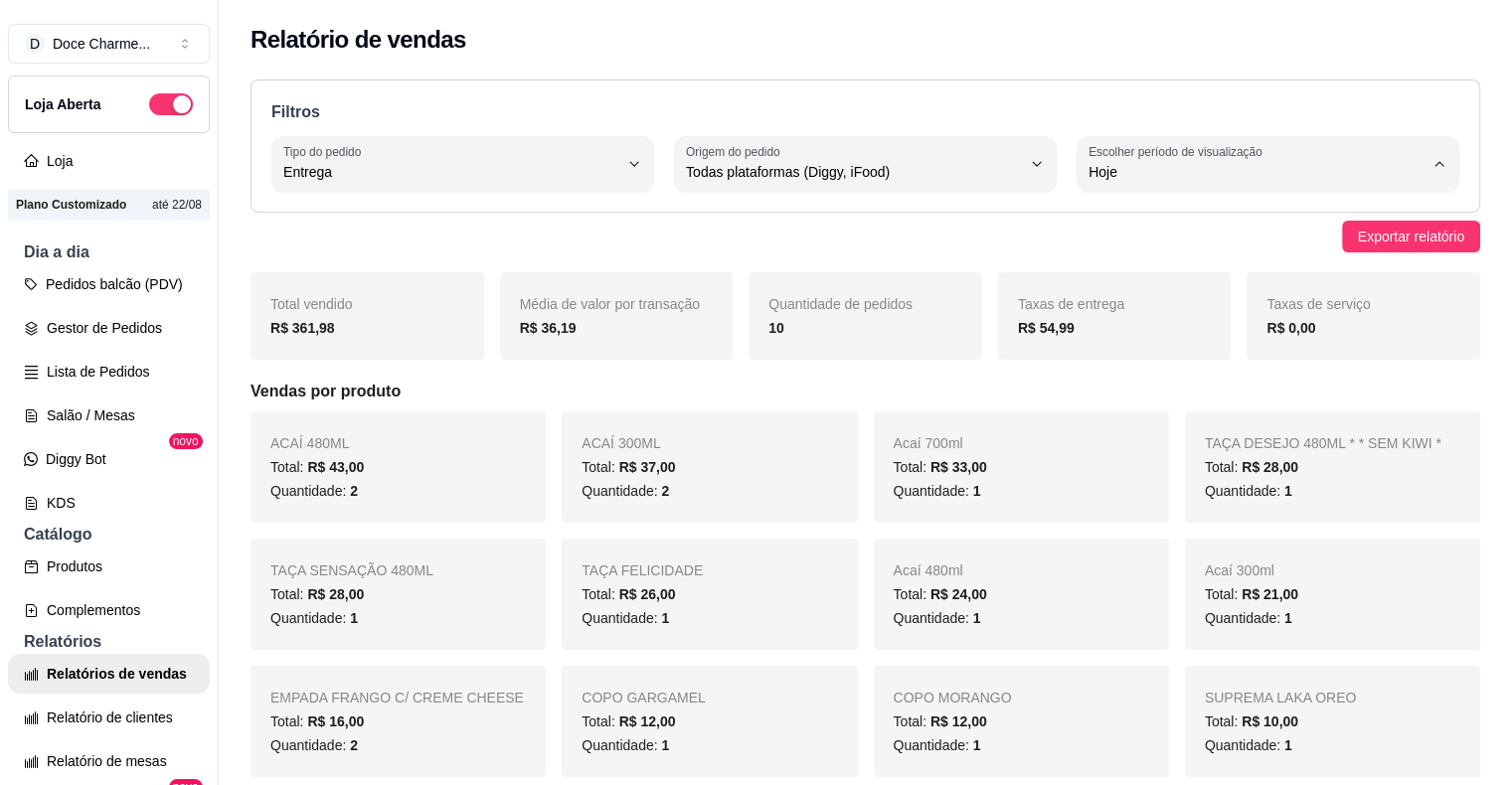 click on "Ontem" at bounding box center [1246, 250] 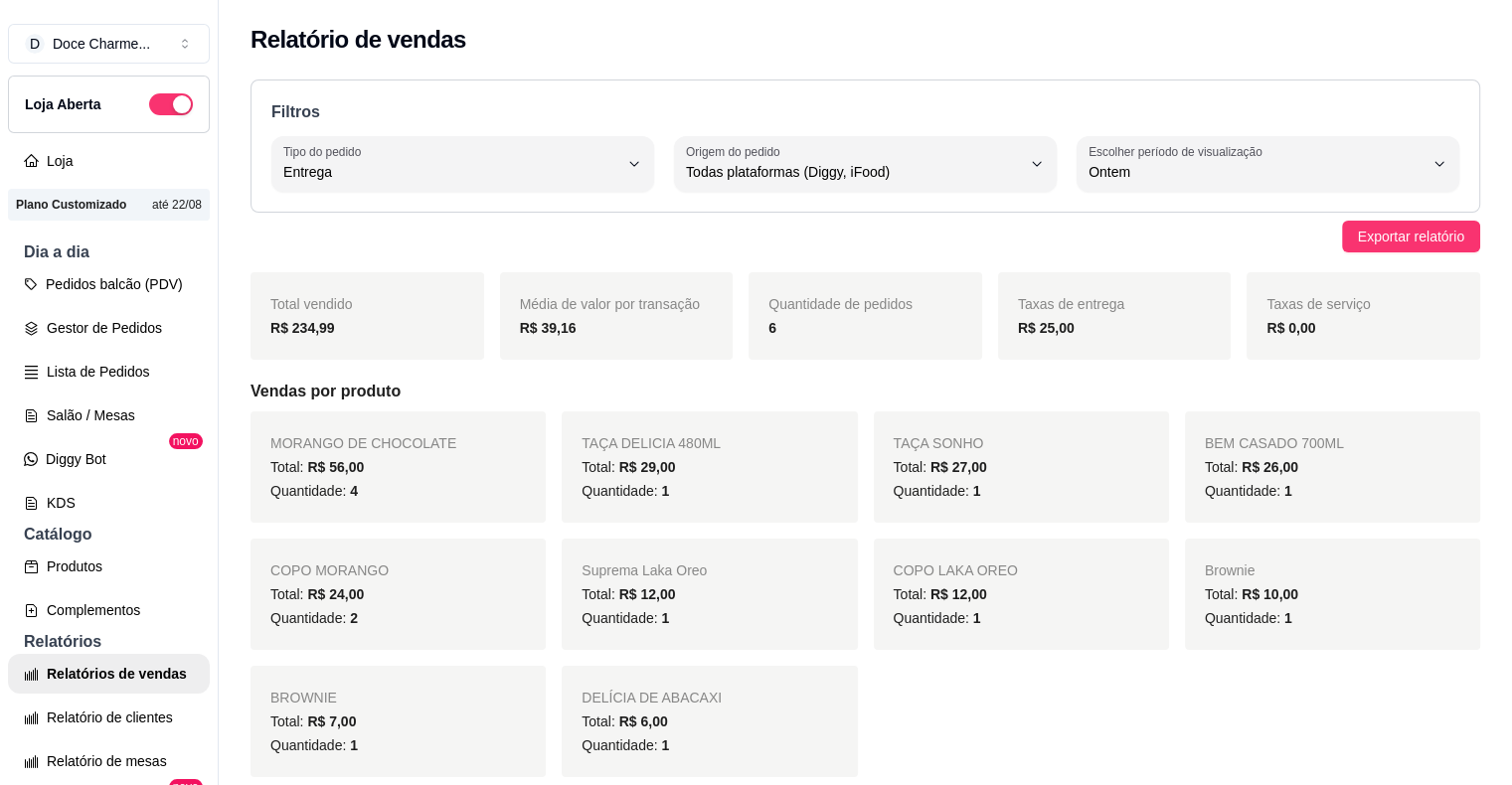 click on "Filtros DELIVERY Tipo do pedido Todos Entrega Retirada Mesa Consumo local Tipo do pedido Entrega ALL Origem do pedido Todas plataformas (Diggy, iFood) Diggy iFood Origem do pedido Todas plataformas (Diggy, iFood) 1 Escolher período de visualização Hoje Ontem  7 dias 15 dias 30 dias 45 dias Customizado Escolher período de visualização Ontem" at bounding box center (865, 146) 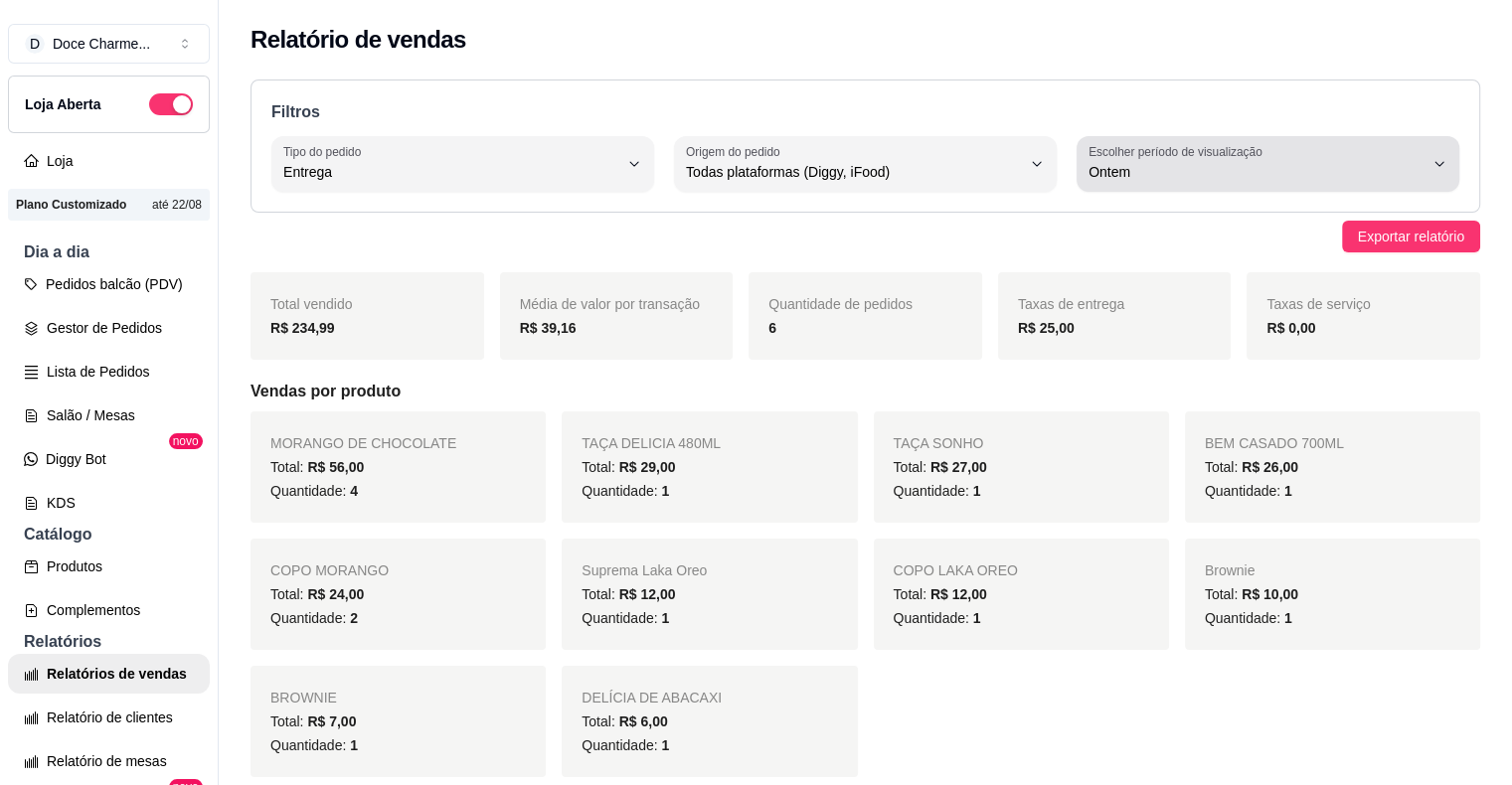 click on "Ontem" at bounding box center [1256, 172] 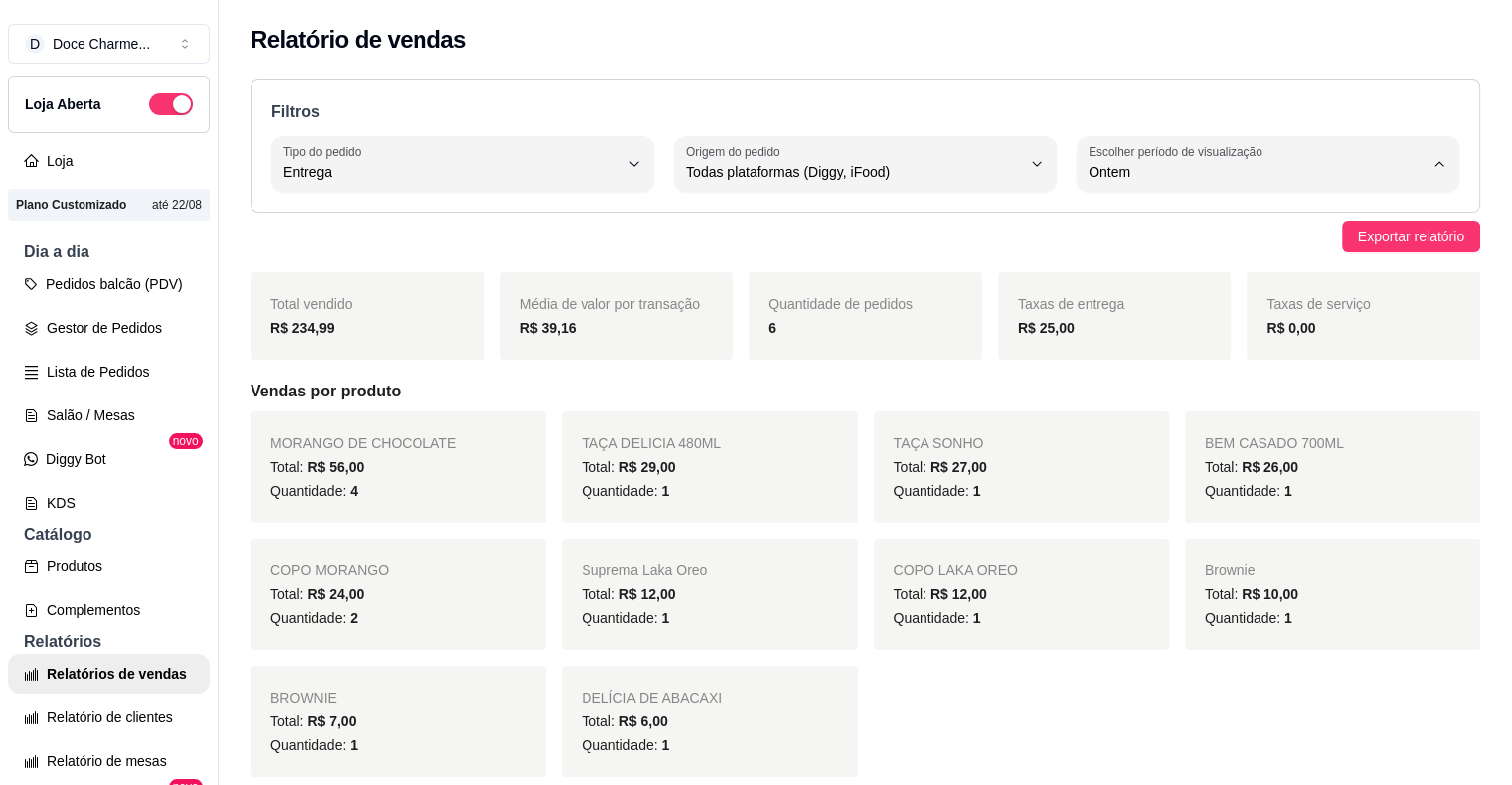 click on "Hoje" at bounding box center [1246, 218] 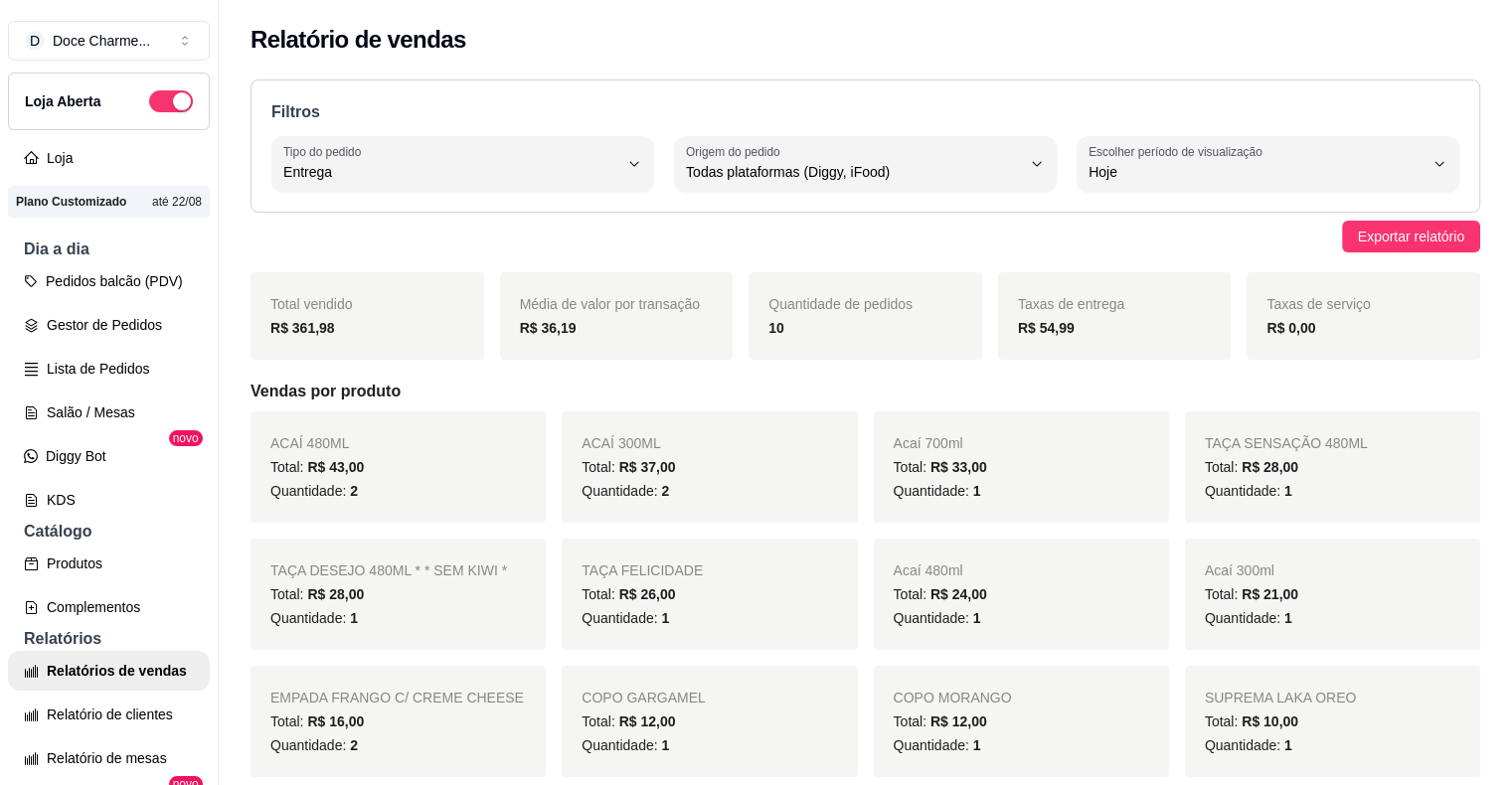 scroll, scrollTop: 0, scrollLeft: 0, axis: both 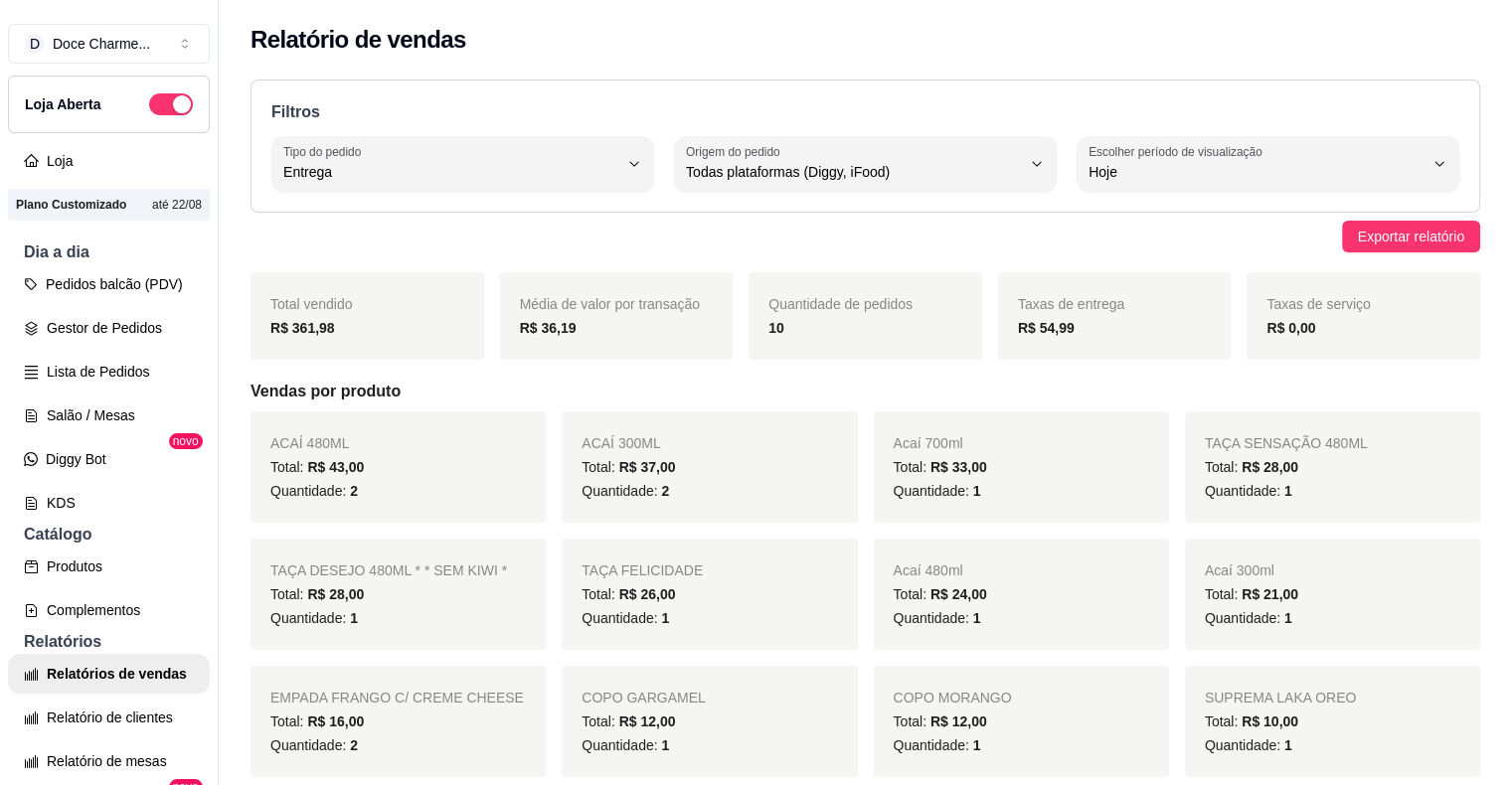click on "Exportar relatório" at bounding box center [865, 236] 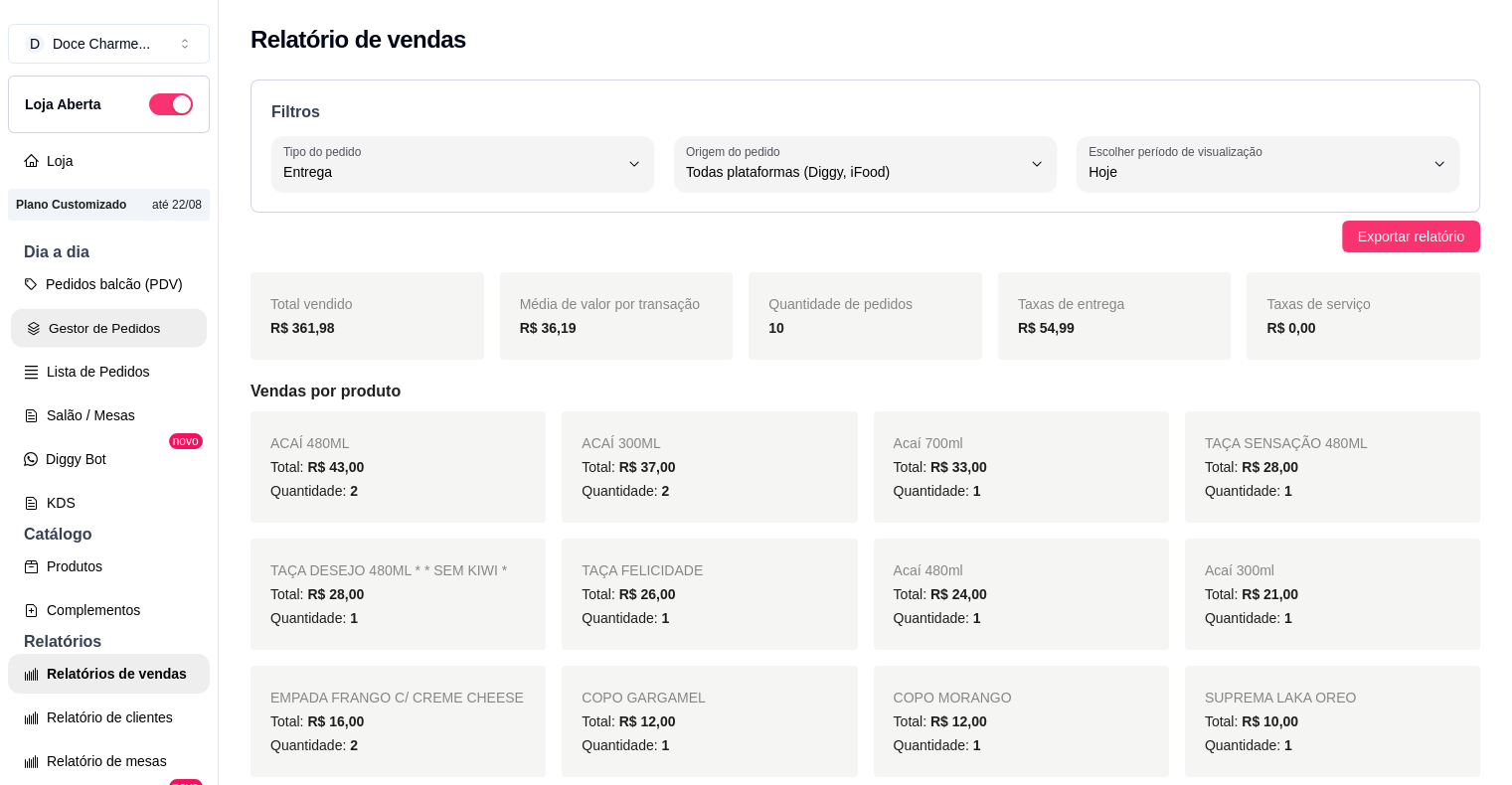 click on "Gestor de Pedidos" at bounding box center [108, 328] 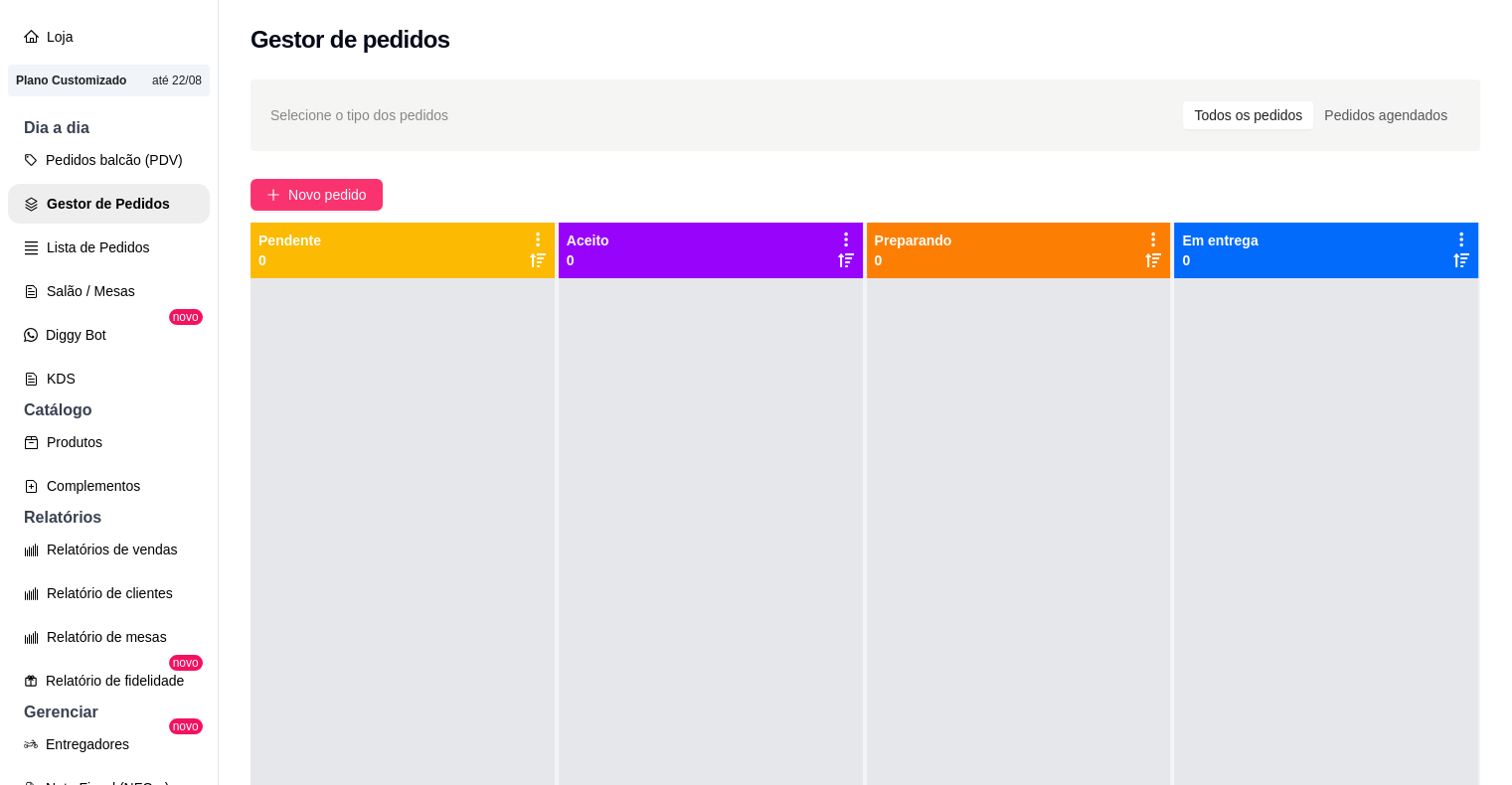 scroll, scrollTop: 0, scrollLeft: 0, axis: both 